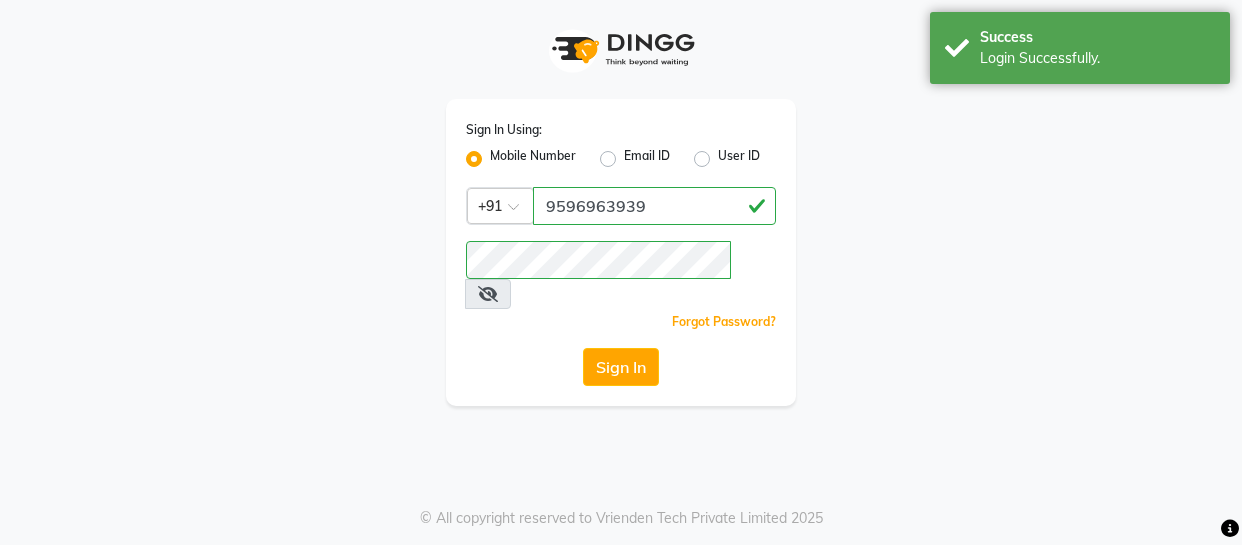 scroll, scrollTop: 0, scrollLeft: 0, axis: both 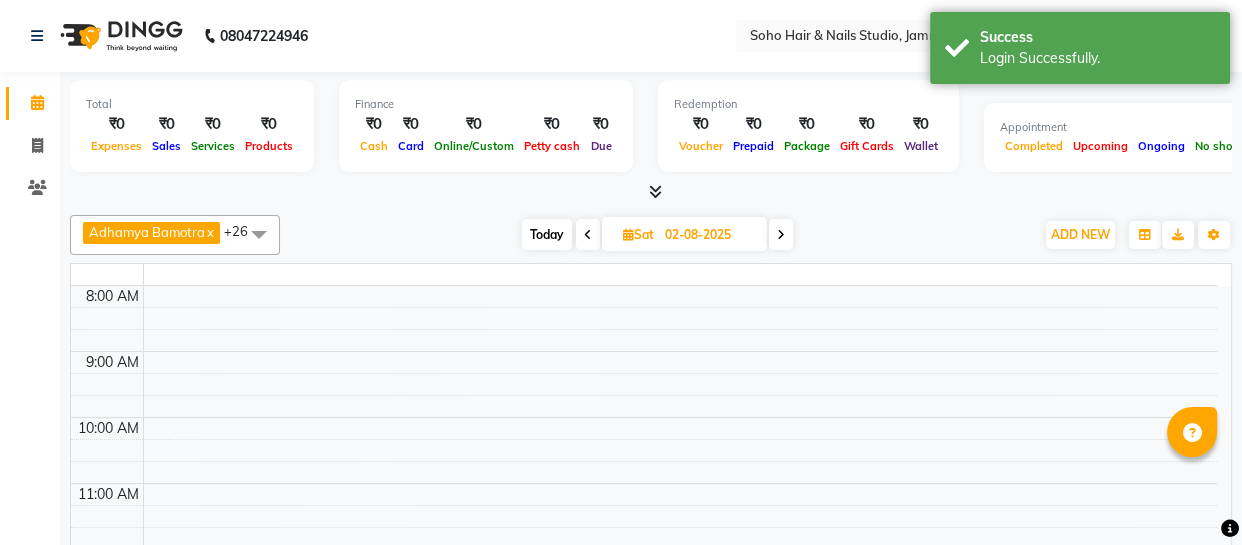 select on "en" 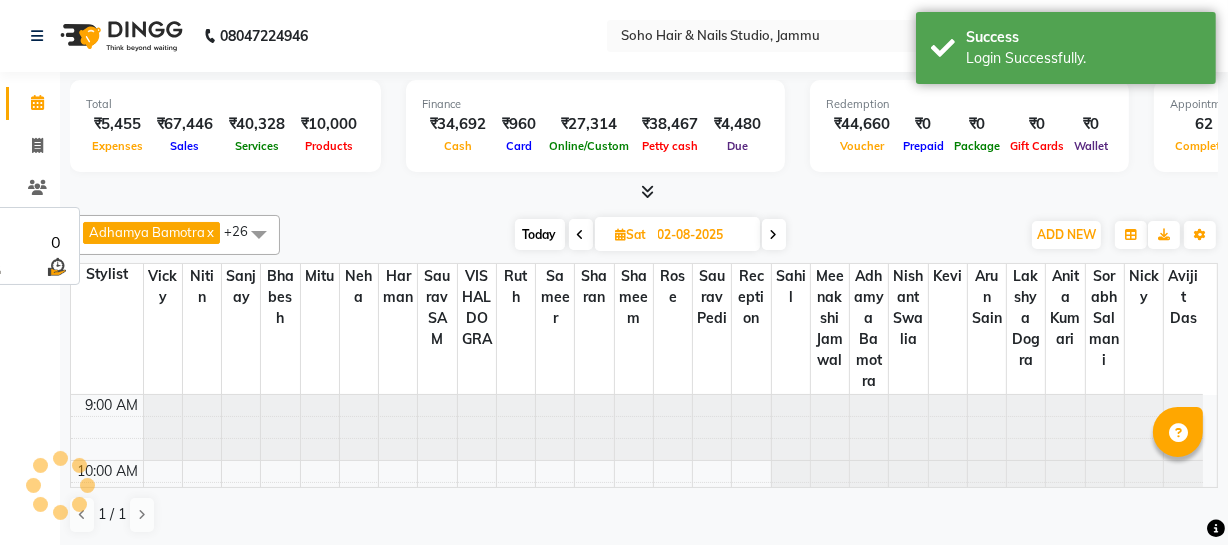 scroll, scrollTop: 0, scrollLeft: 0, axis: both 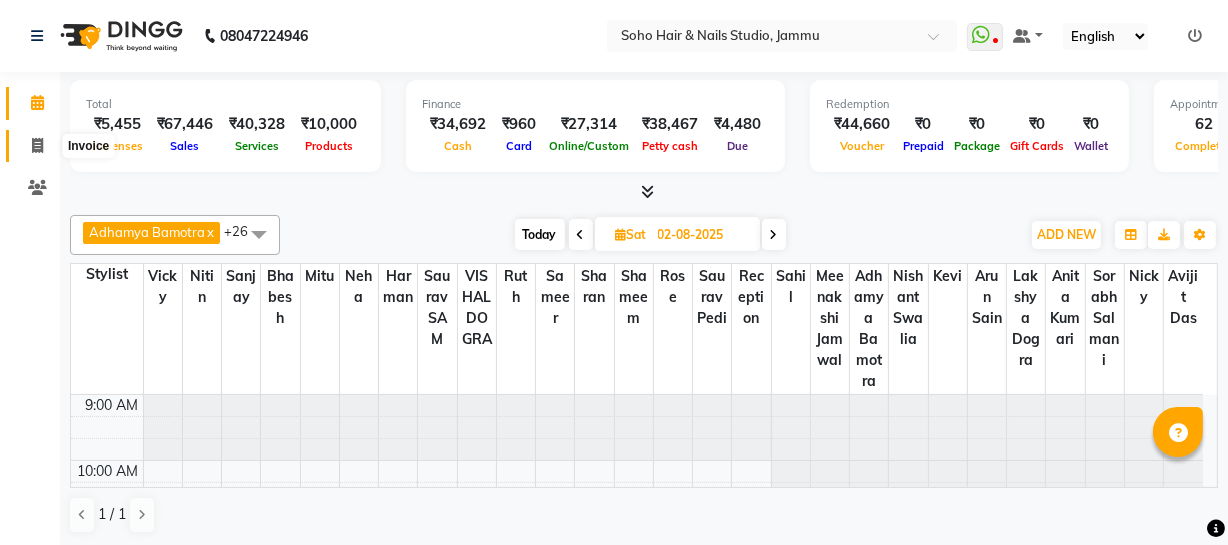 click 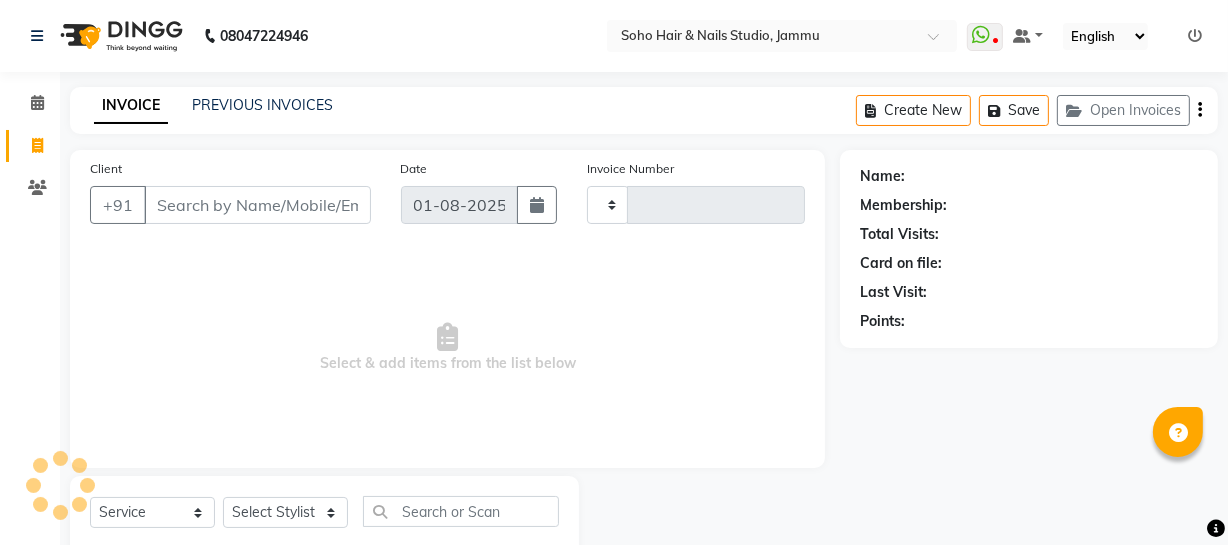 type on "3079" 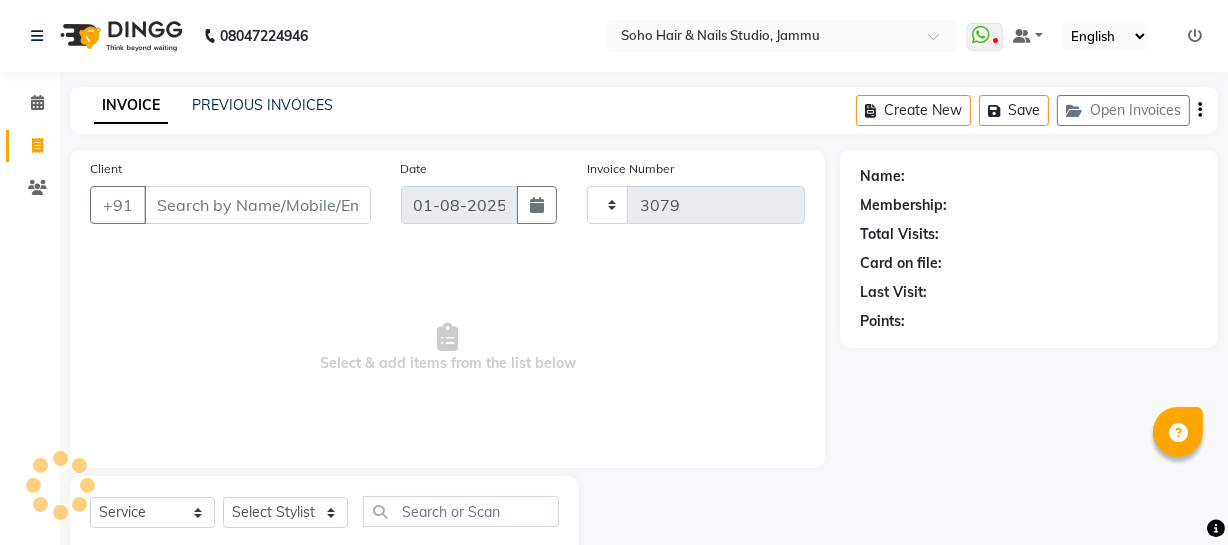 select on "735" 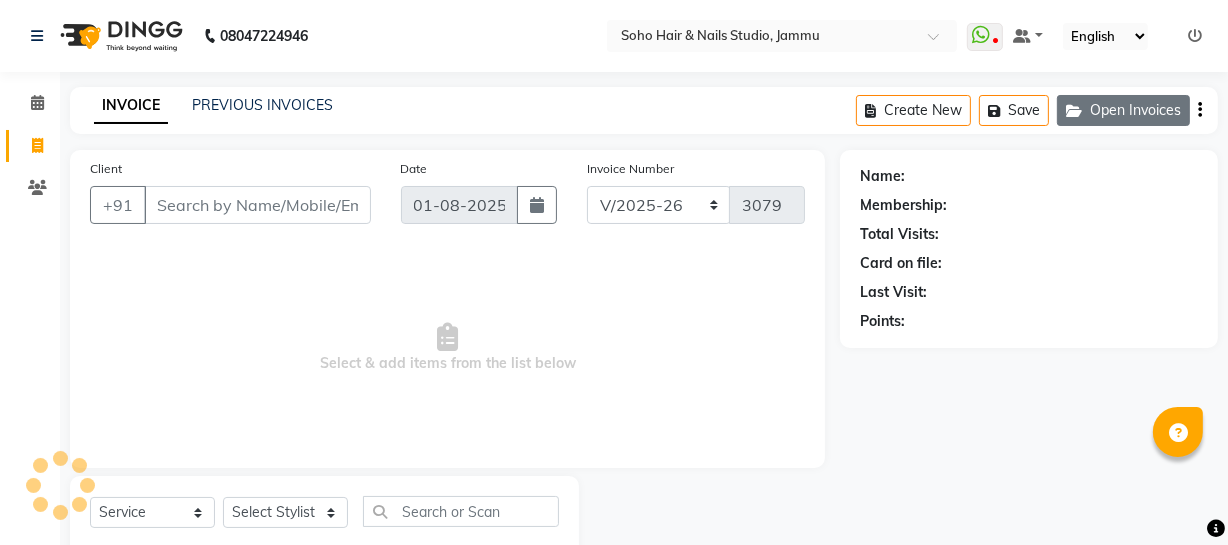 click on "Open Invoices" 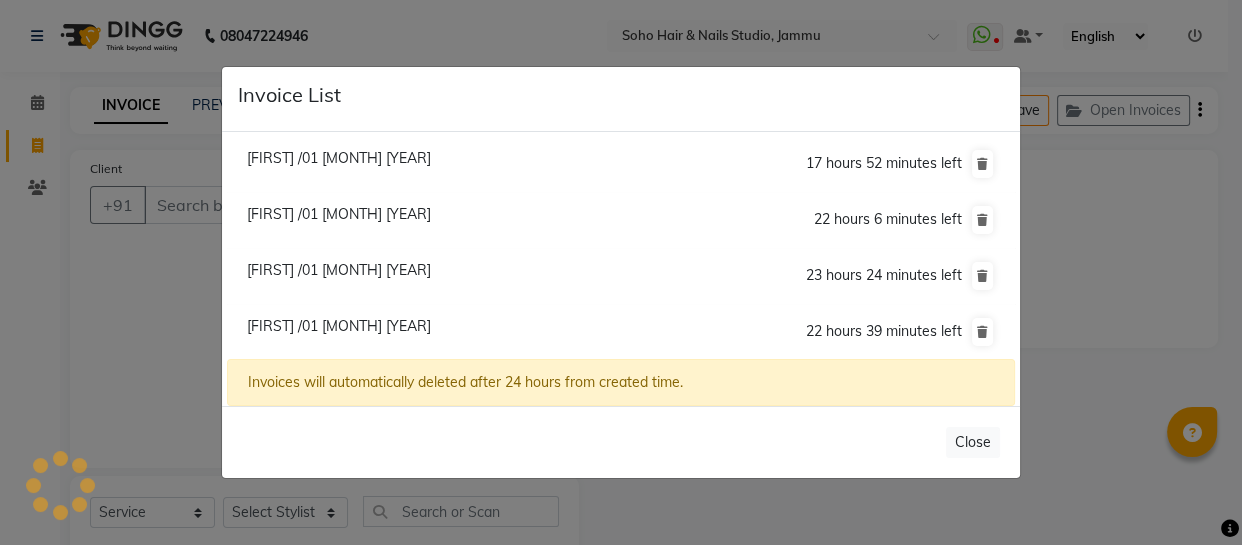 select on "membership" 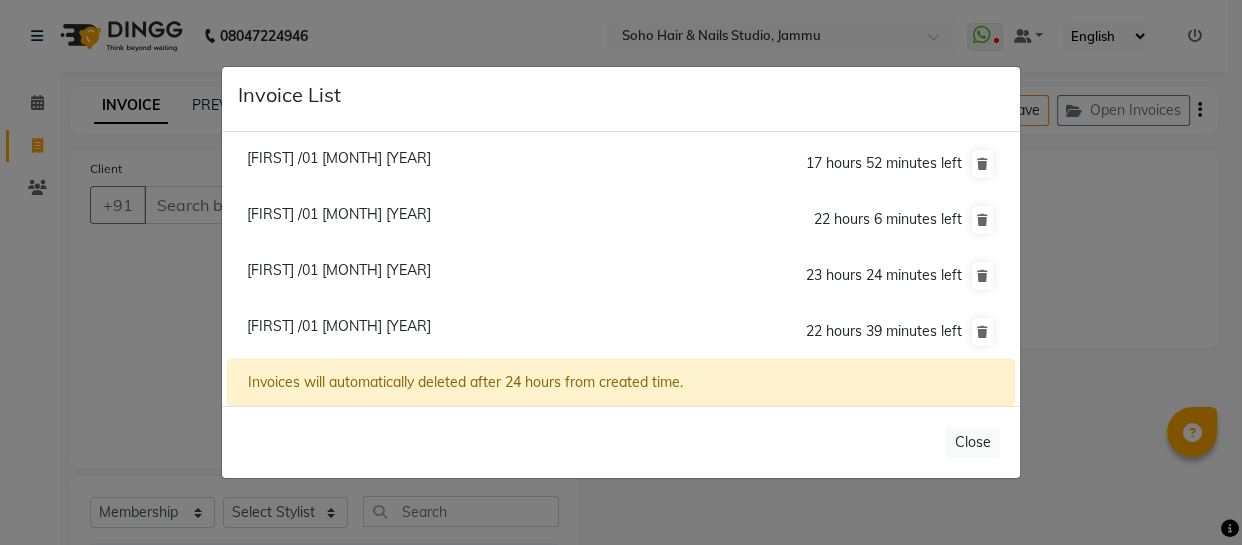 click on "[FIRST] /01 [MONTH] [YEAR]" 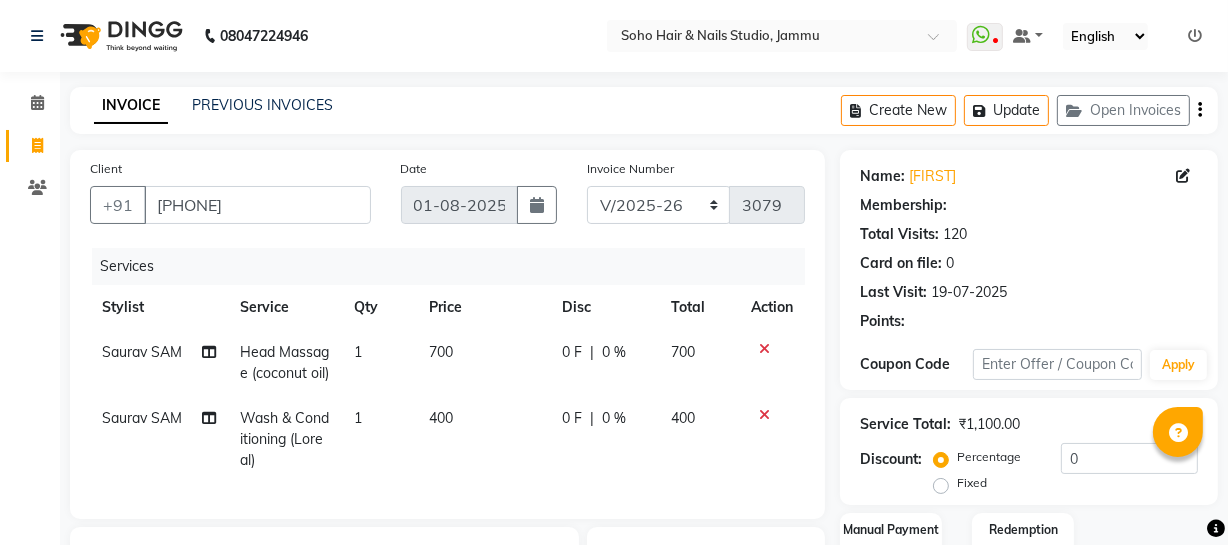 select on "1: Object" 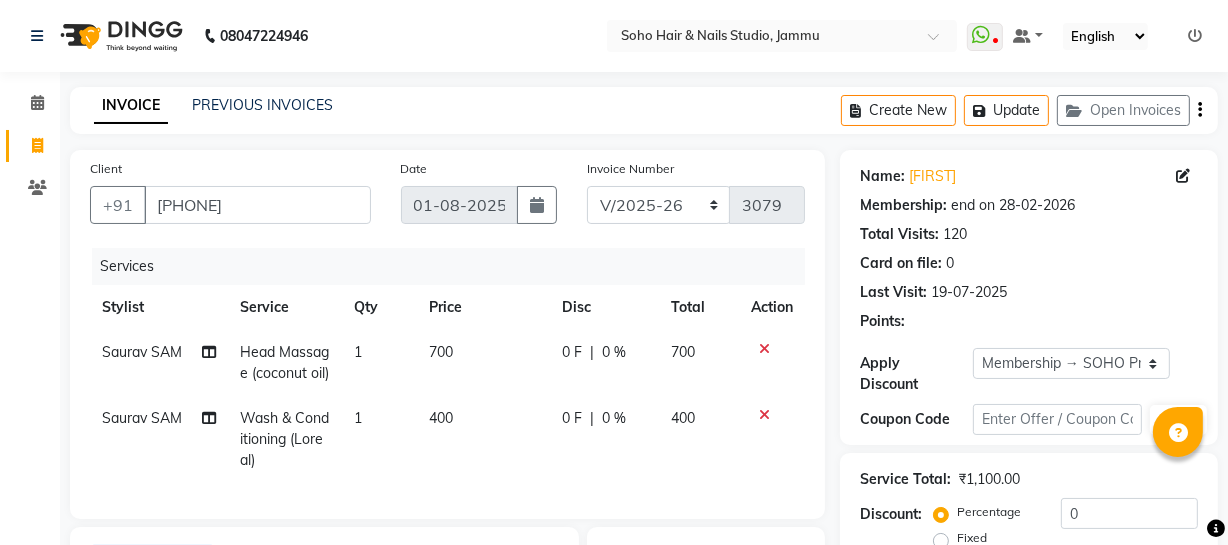 click on "Select  Service  Product  Membership  Package Voucher Prepaid Gift Card" 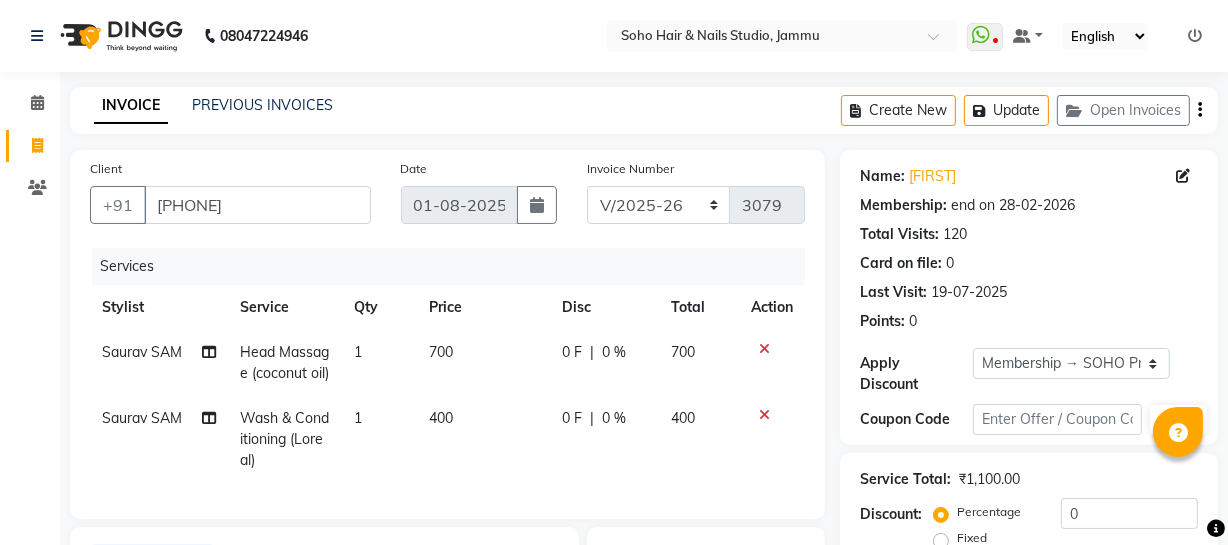 scroll, scrollTop: 341, scrollLeft: 0, axis: vertical 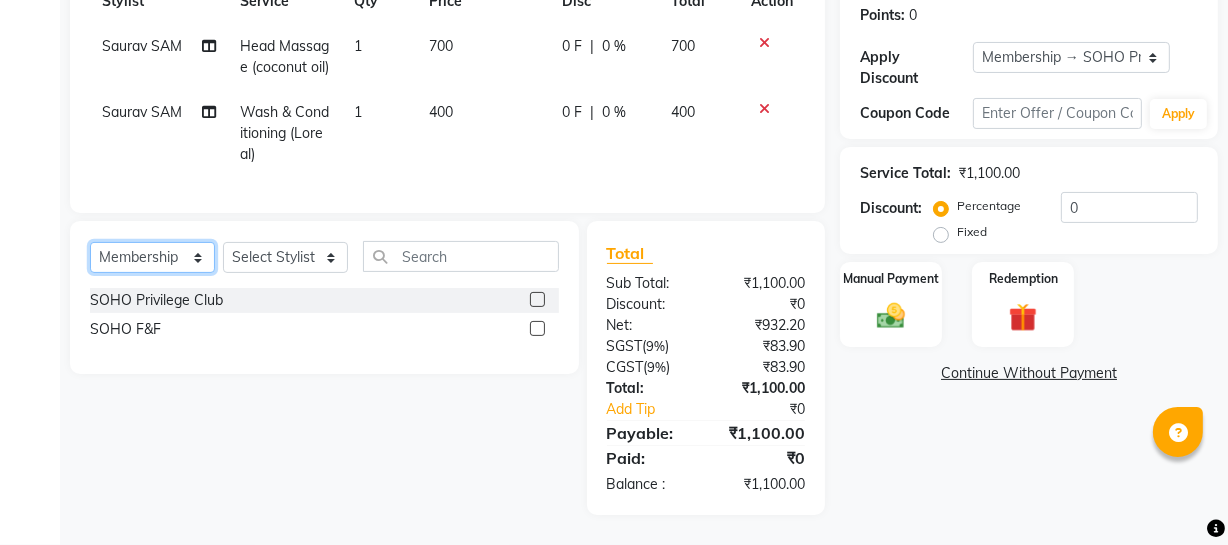 drag, startPoint x: 165, startPoint y: 246, endPoint x: 165, endPoint y: 258, distance: 12 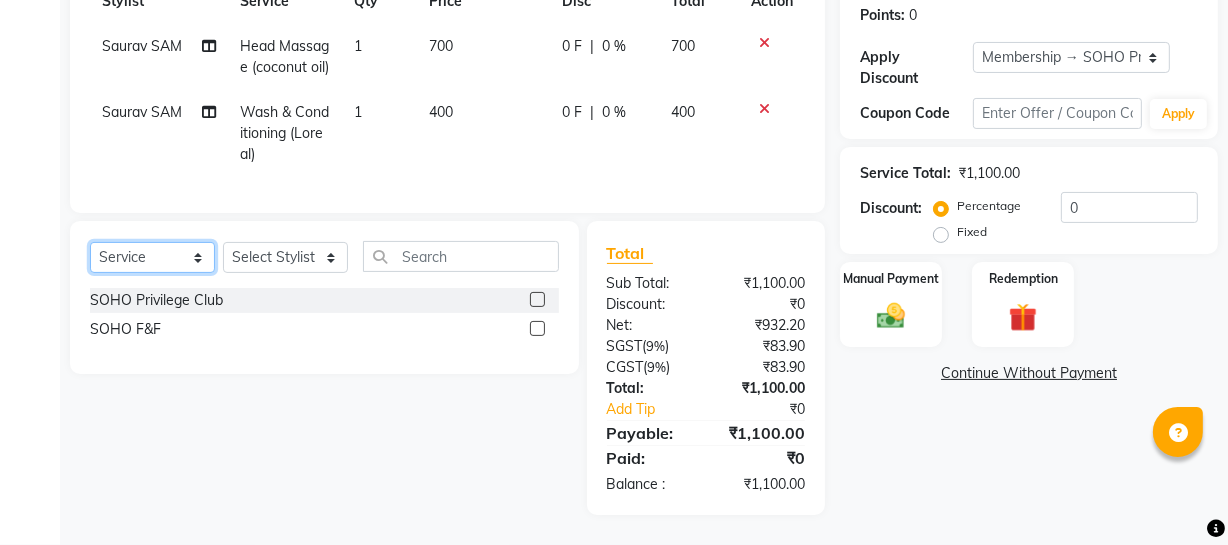 click on "Select  Service  Product  Membership  Package Voucher Prepaid Gift Card" 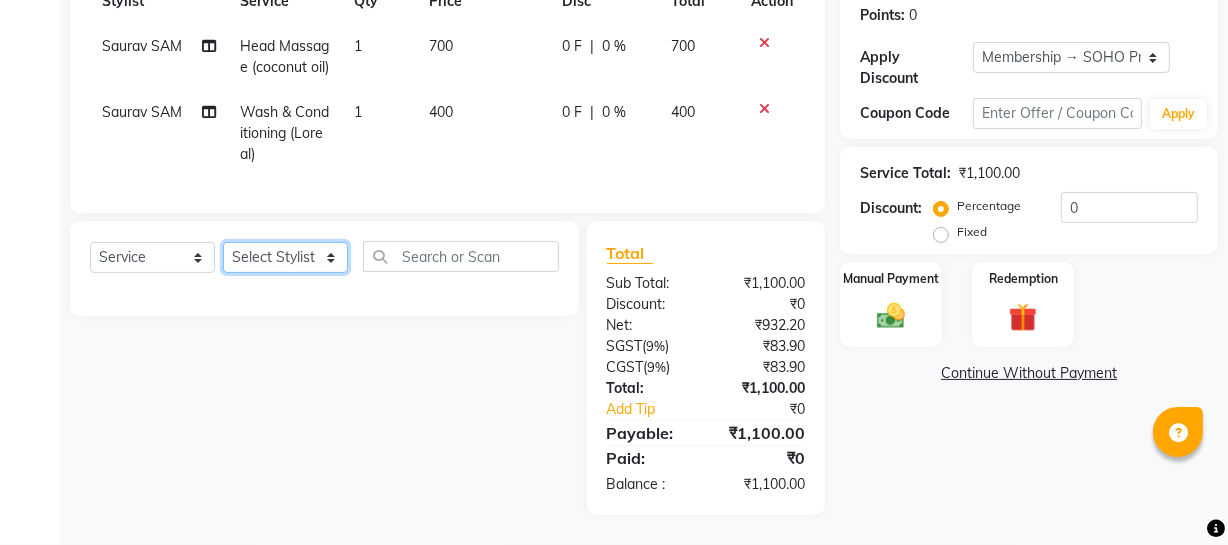 click on "Select Stylist Abhishek Kohli Adhamya Bamotra Amit Anita Kumari Arun Sain Avijit Das Bhabesh Dipanker  Harman Kevi  Komal Lakshya Dogra Meenakshi Jamwal Mitu Neha Nicky Nishant Swalia Nitin Reception Rose  Ruth Sahil sameer Sanjay Saurav pedi Saurav SAM Shameem Sharan Sorabh Salmani Vicky VISHAL DOGRA" 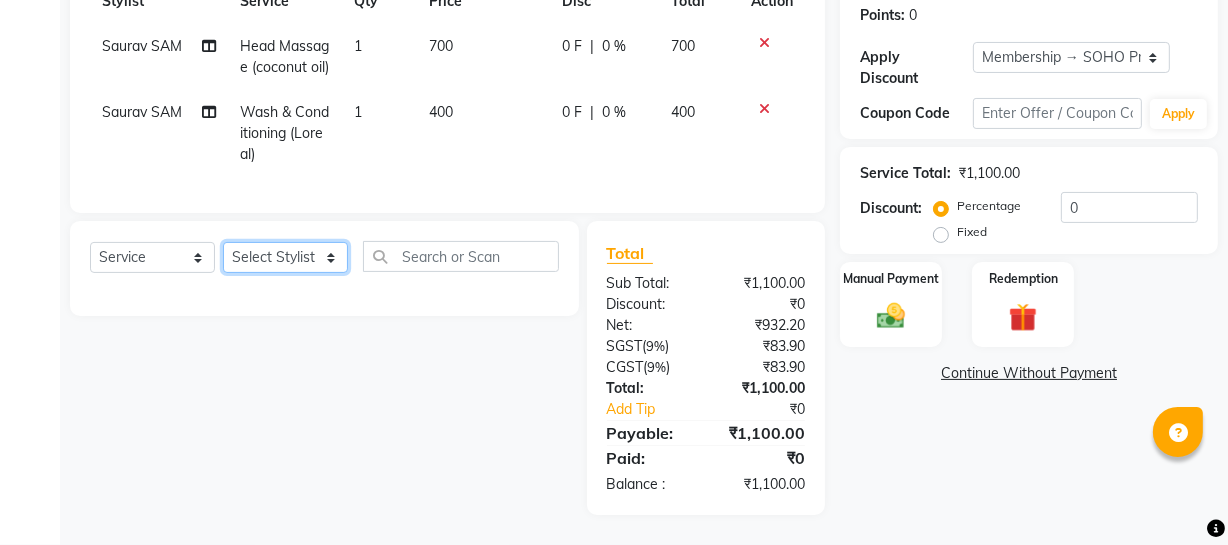 select on "30406" 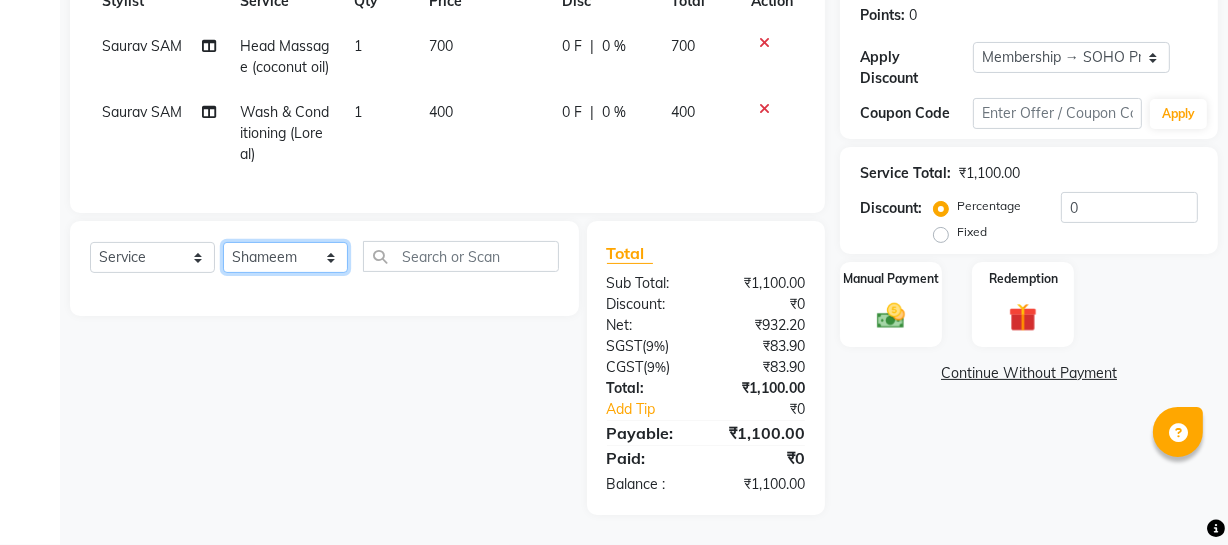 click on "Select Stylist Abhishek Kohli Adhamya Bamotra Amit Anita Kumari Arun Sain Avijit Das Bhabesh Dipanker  Harman Kevi  Komal Lakshya Dogra Meenakshi Jamwal Mitu Neha Nicky Nishant Swalia Nitin Reception Rose  Ruth Sahil sameer Sanjay Saurav pedi Saurav SAM Shameem Sharan Sorabh Salmani Vicky VISHAL DOGRA" 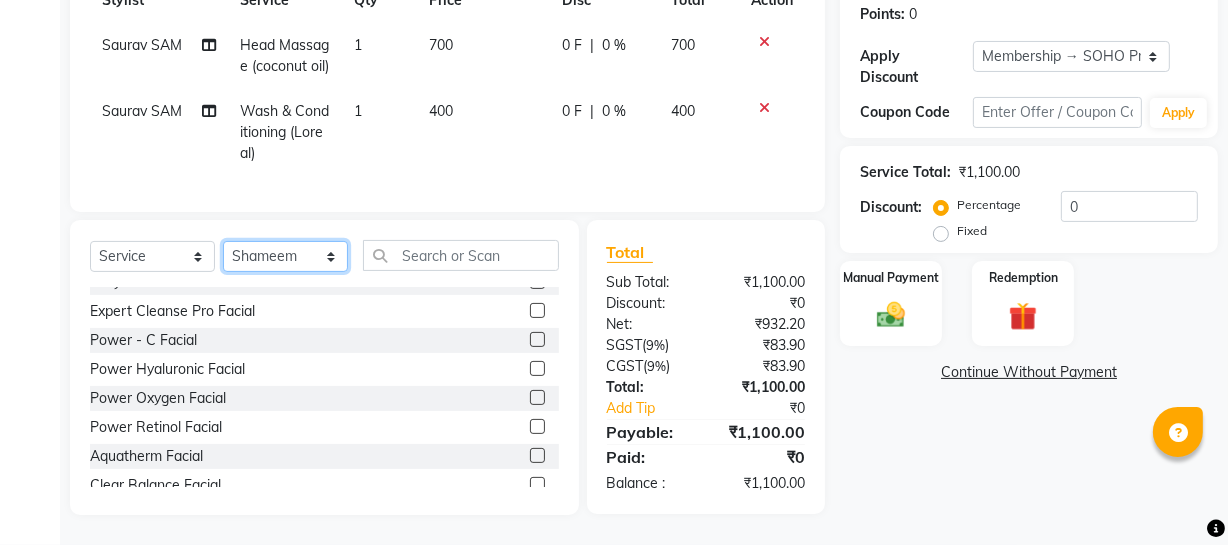 scroll, scrollTop: 0, scrollLeft: 0, axis: both 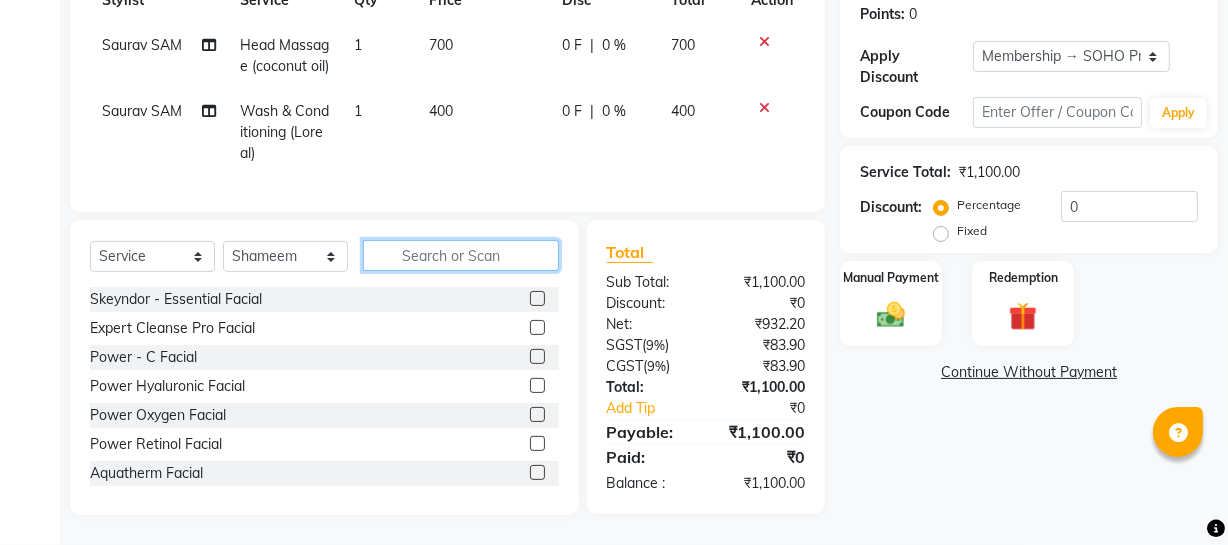 click 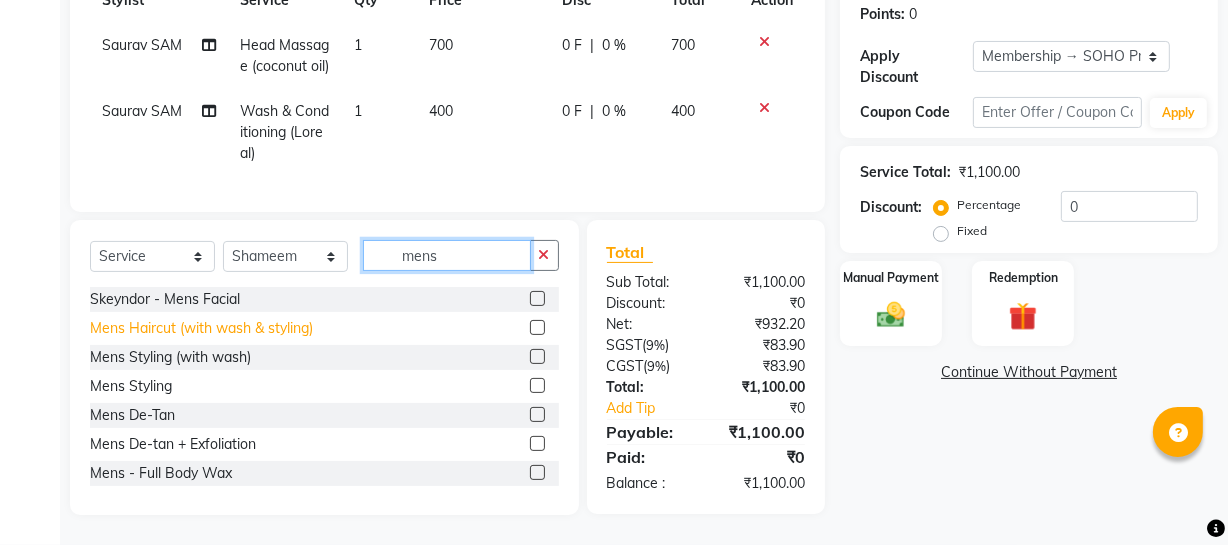 type on "mens" 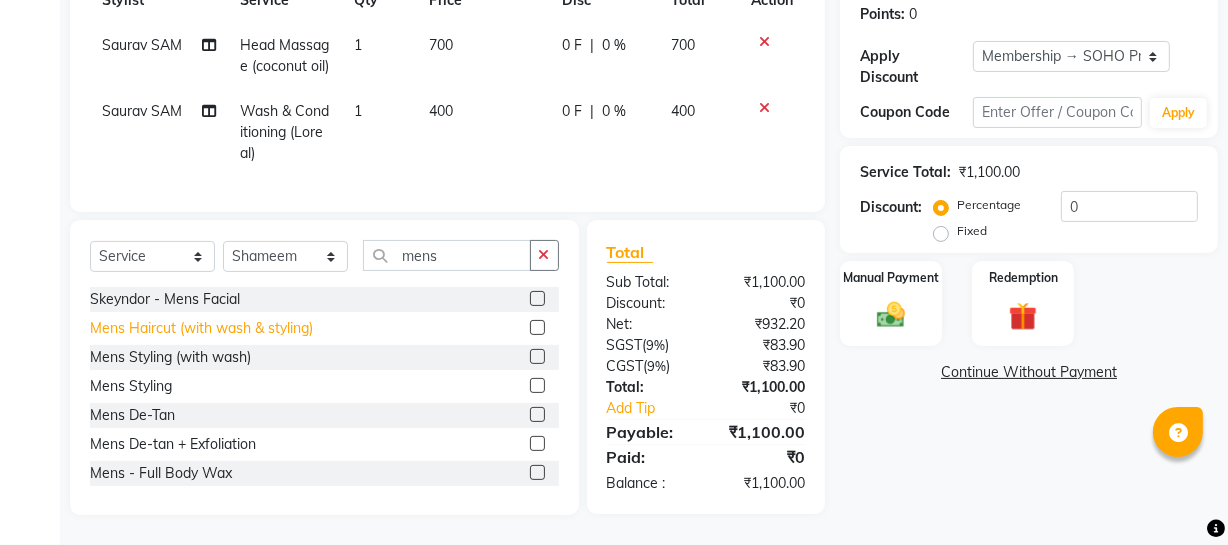 click on "Mens Haircut (with wash & styling)" 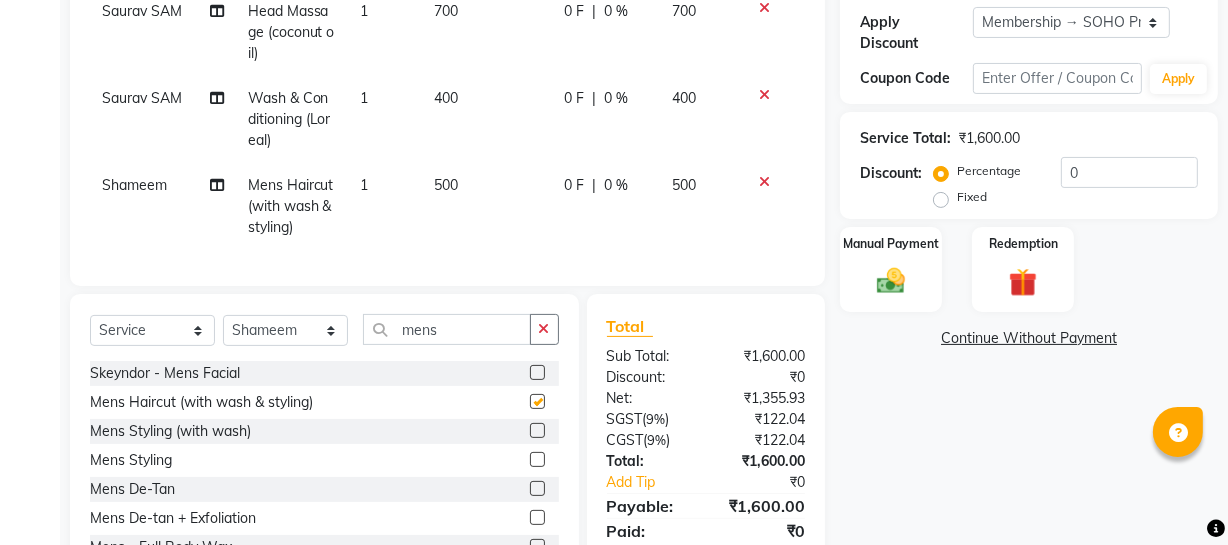 checkbox on "false" 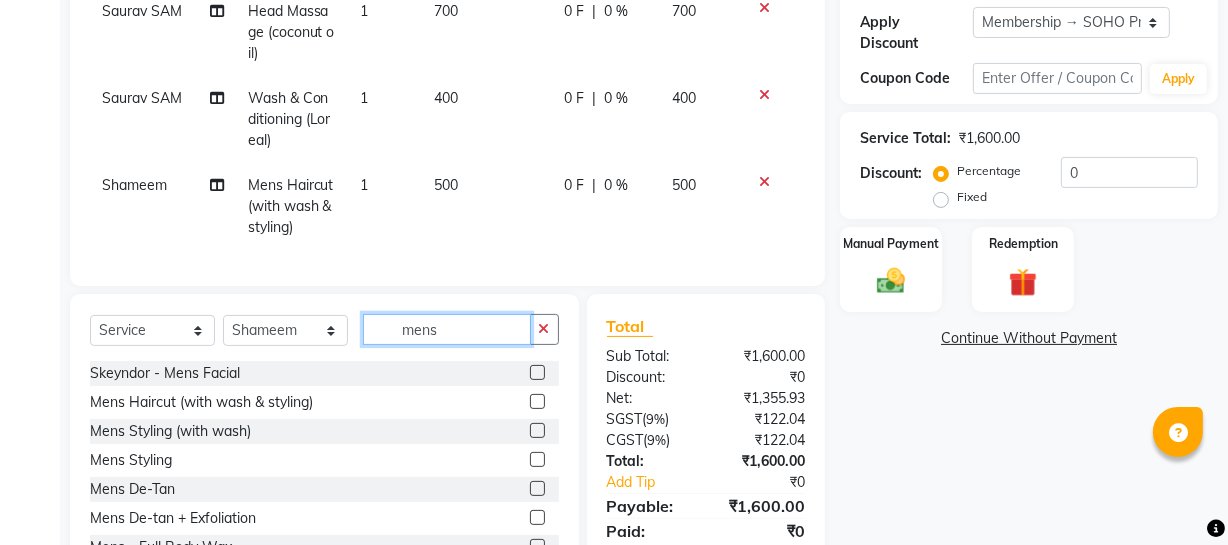 drag, startPoint x: 432, startPoint y: 354, endPoint x: 409, endPoint y: 354, distance: 23 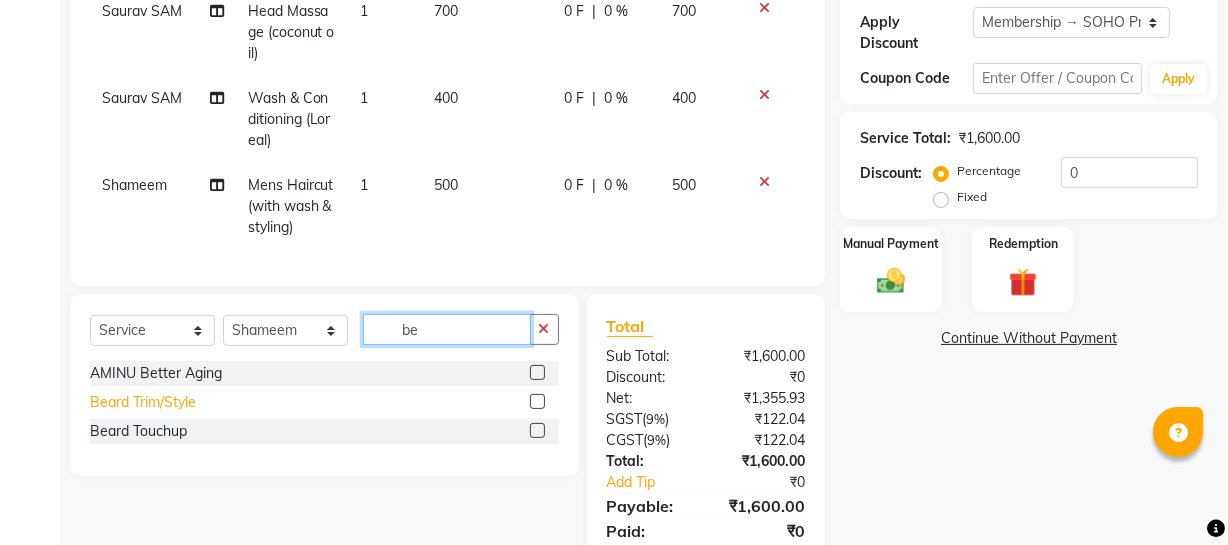 type on "be" 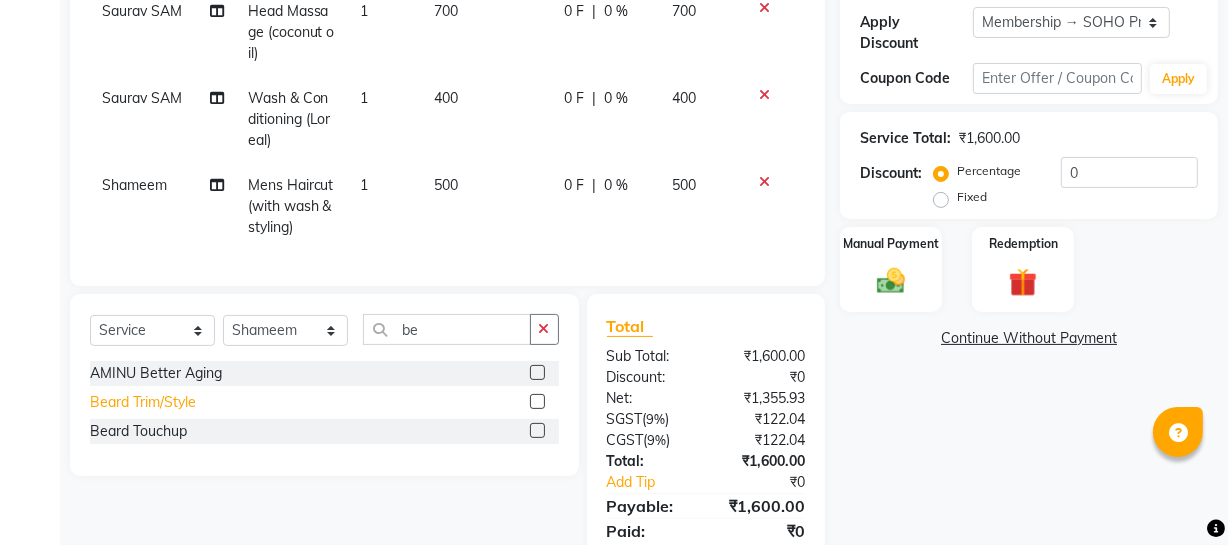 click on "Beard Trim/Style" 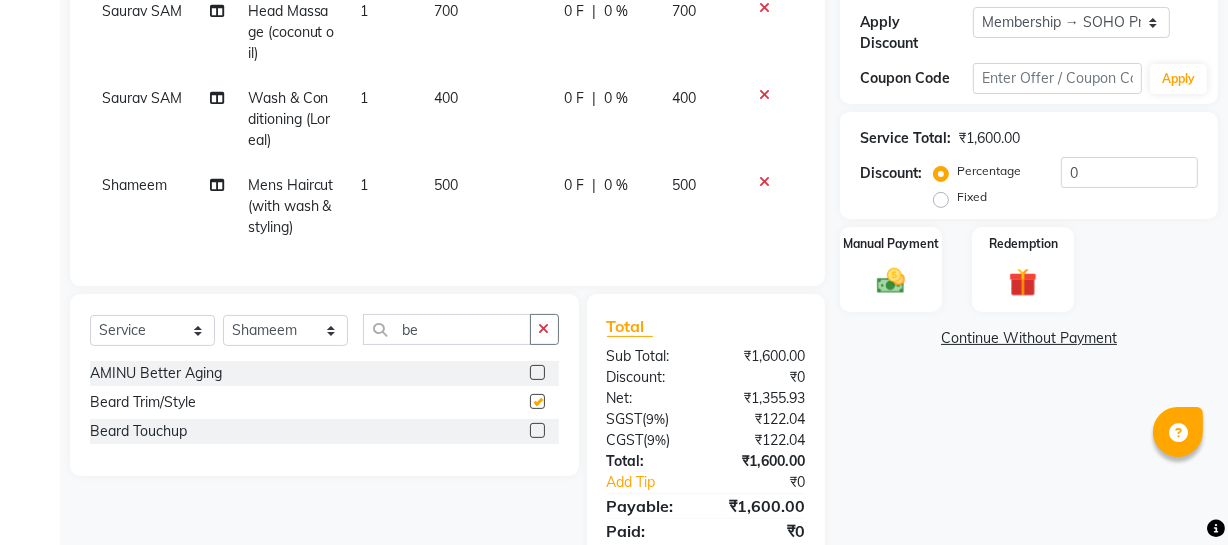 checkbox on "false" 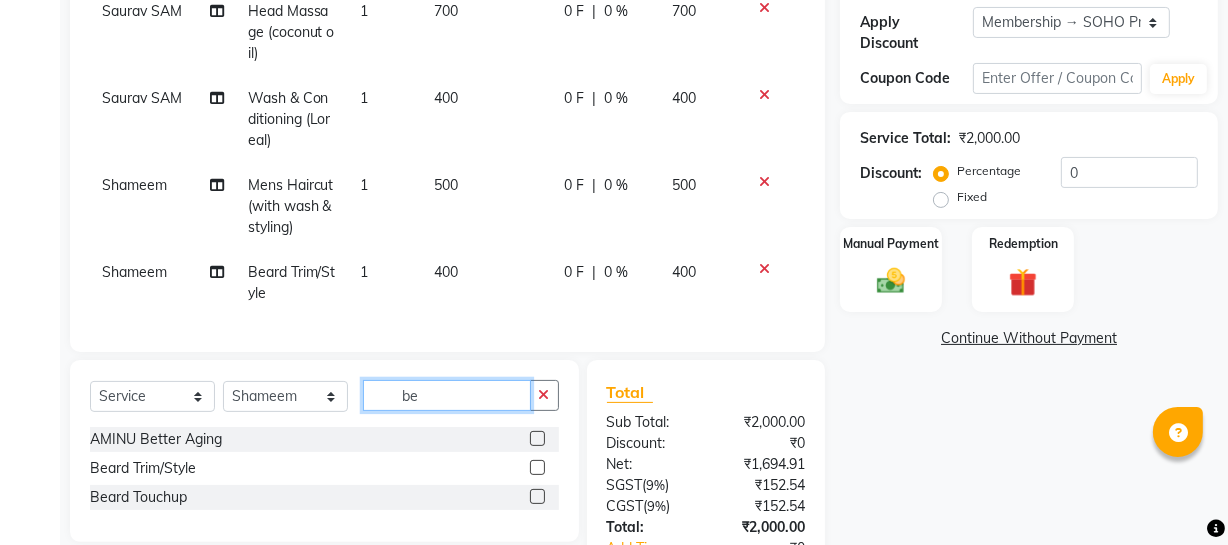 drag, startPoint x: 393, startPoint y: 408, endPoint x: 311, endPoint y: 410, distance: 82.02438 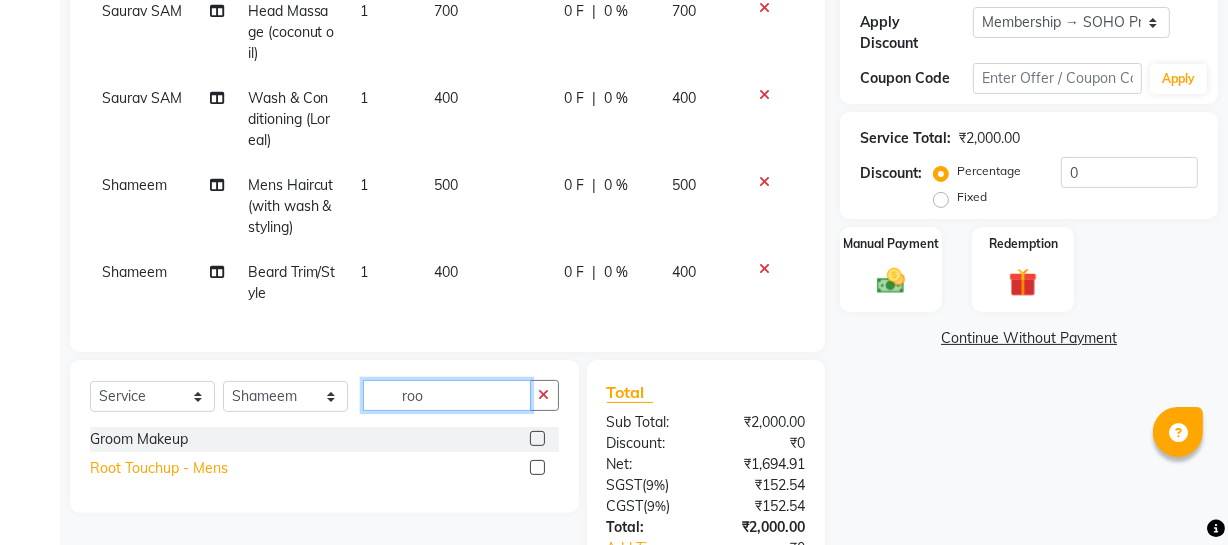 type on "roo" 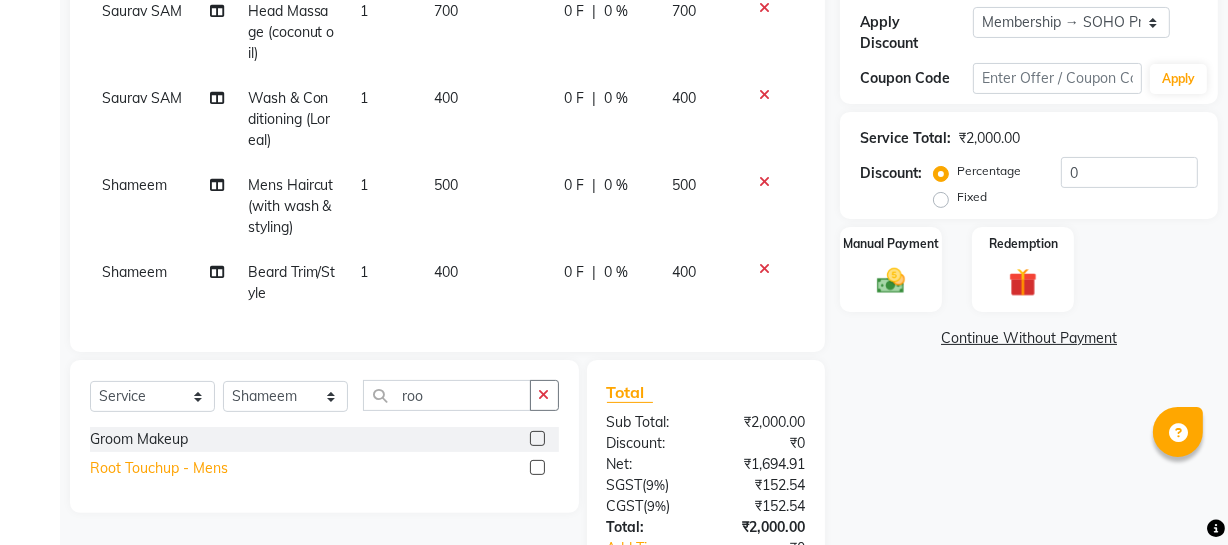 click on "Root Touchup - Mens" 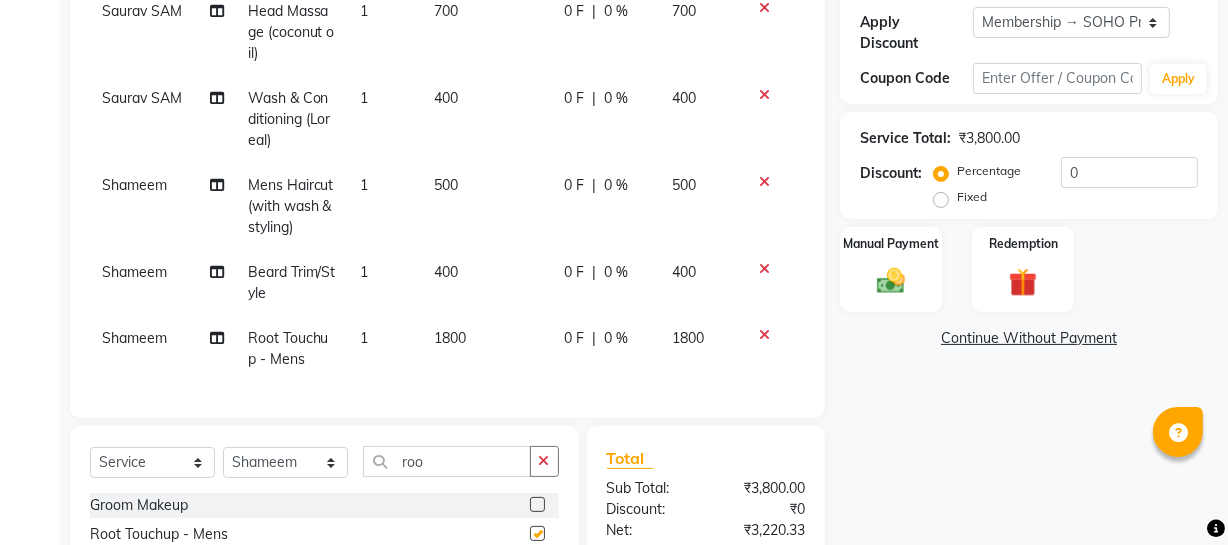 checkbox on "false" 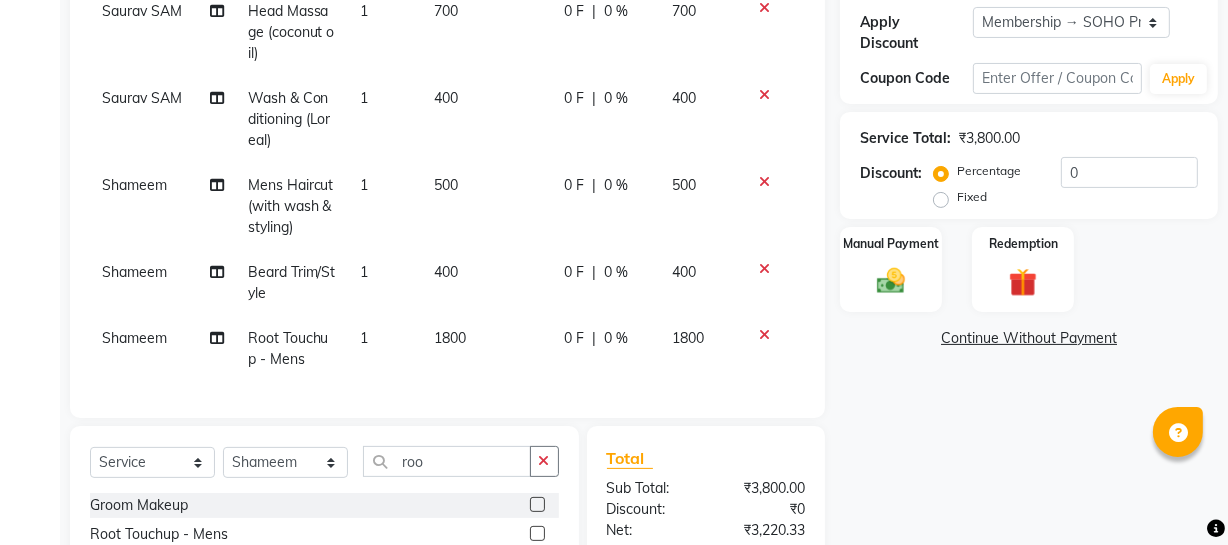 scroll, scrollTop: 0, scrollLeft: 0, axis: both 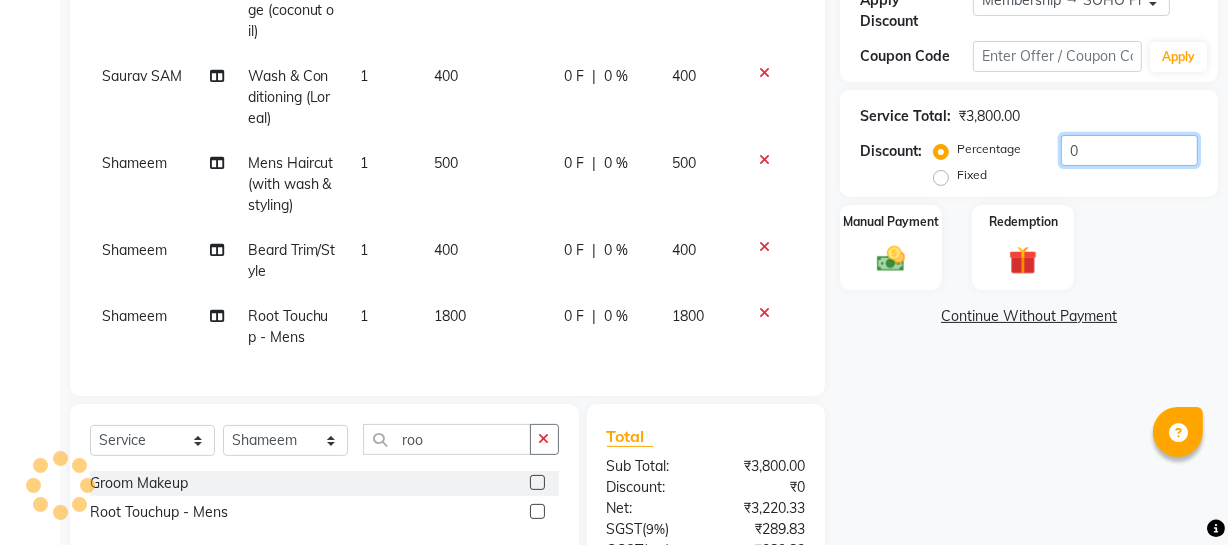 drag, startPoint x: 1120, startPoint y: 153, endPoint x: 826, endPoint y: 145, distance: 294.10883 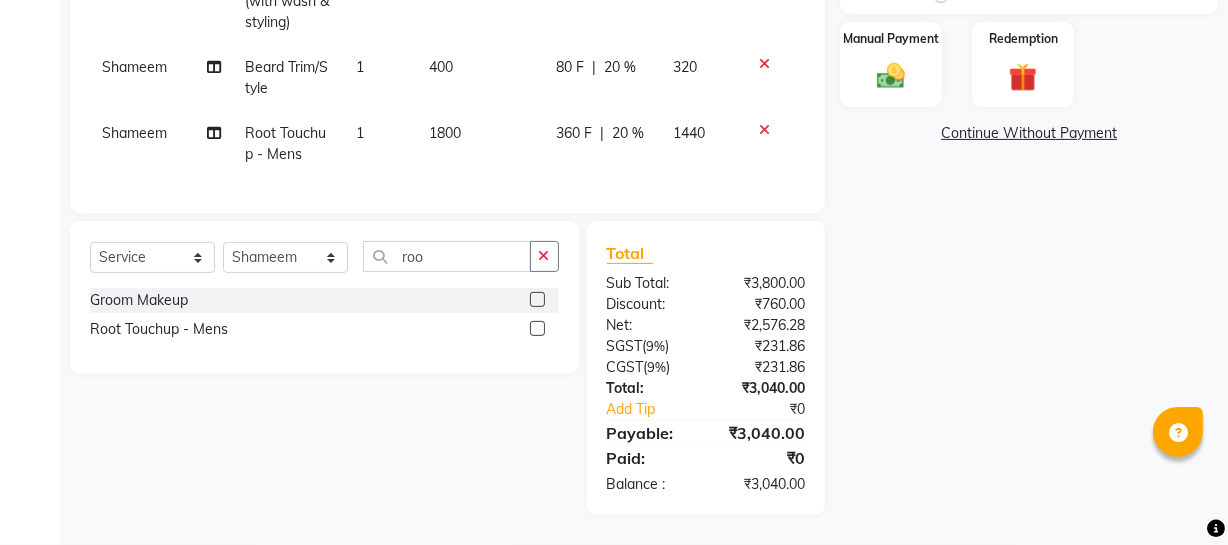 scroll, scrollTop: 374, scrollLeft: 0, axis: vertical 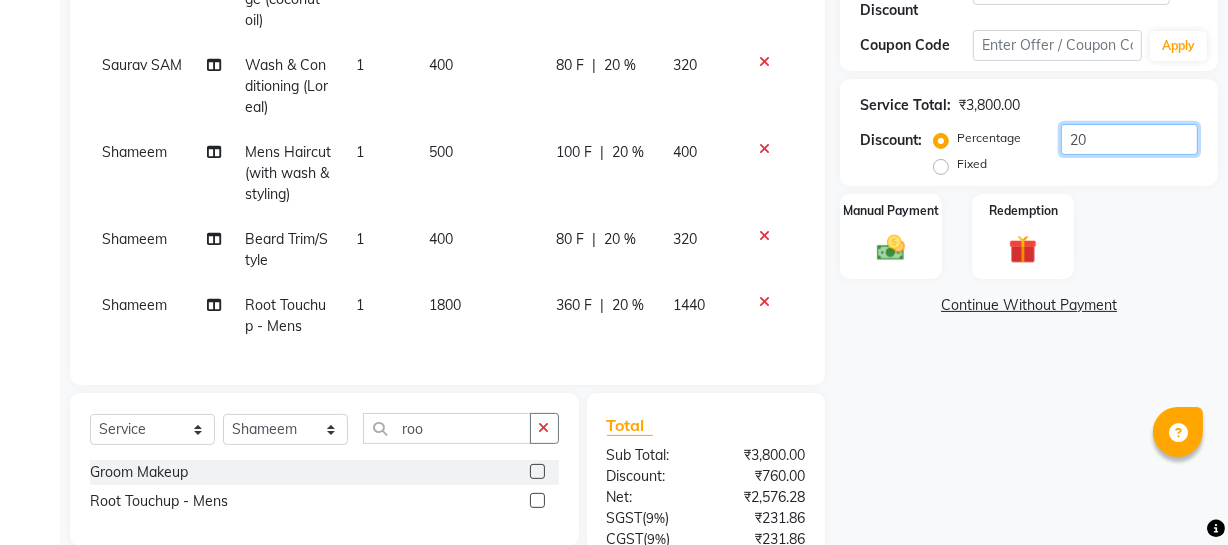 type on "20" 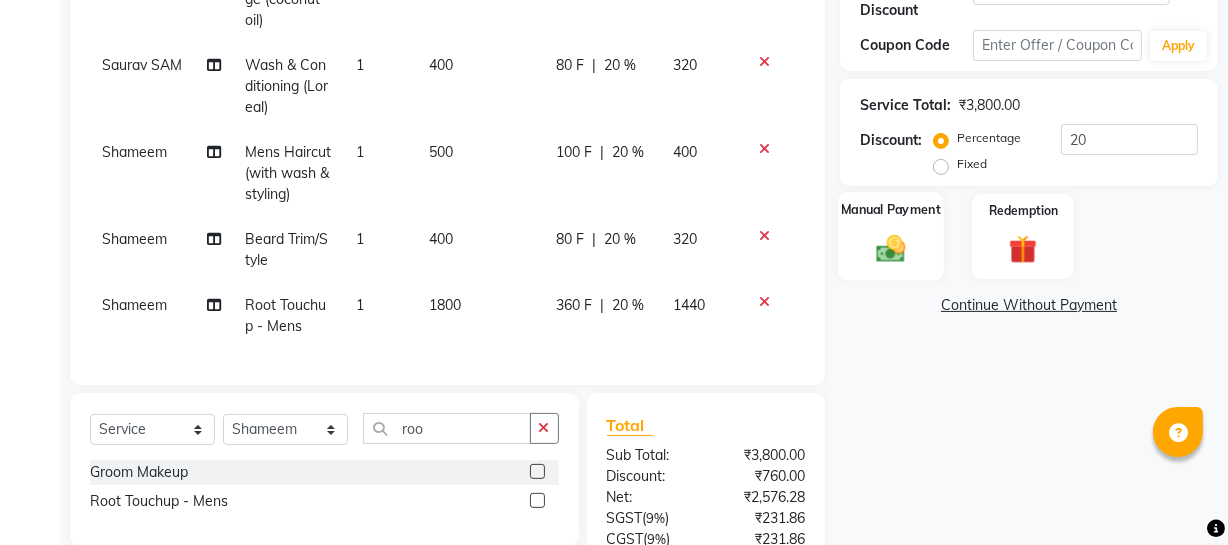 click 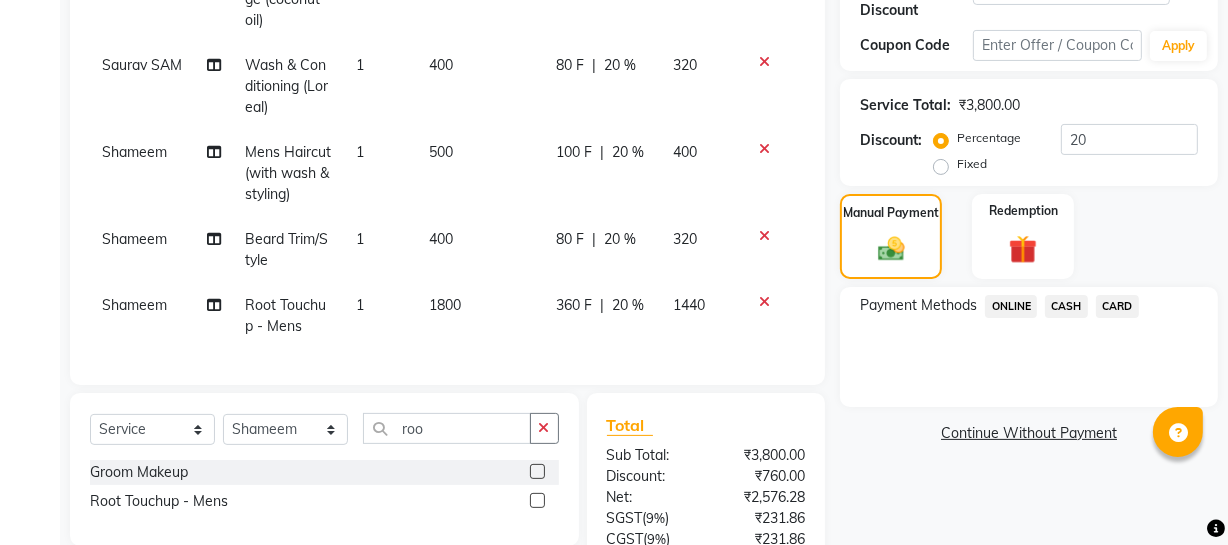 click on "ONLINE" 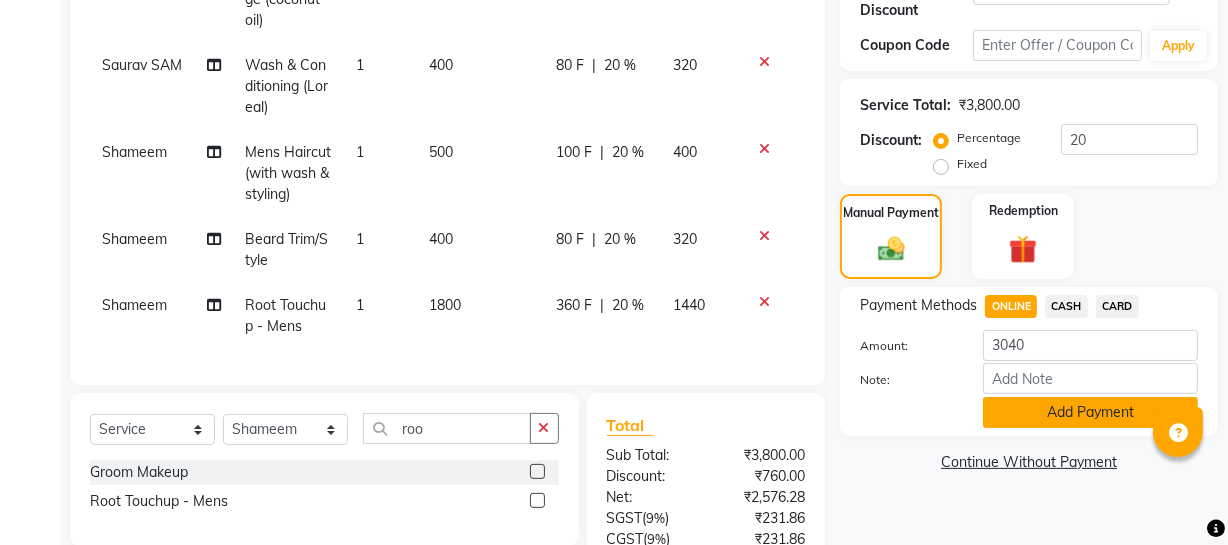 click on "Add Payment" 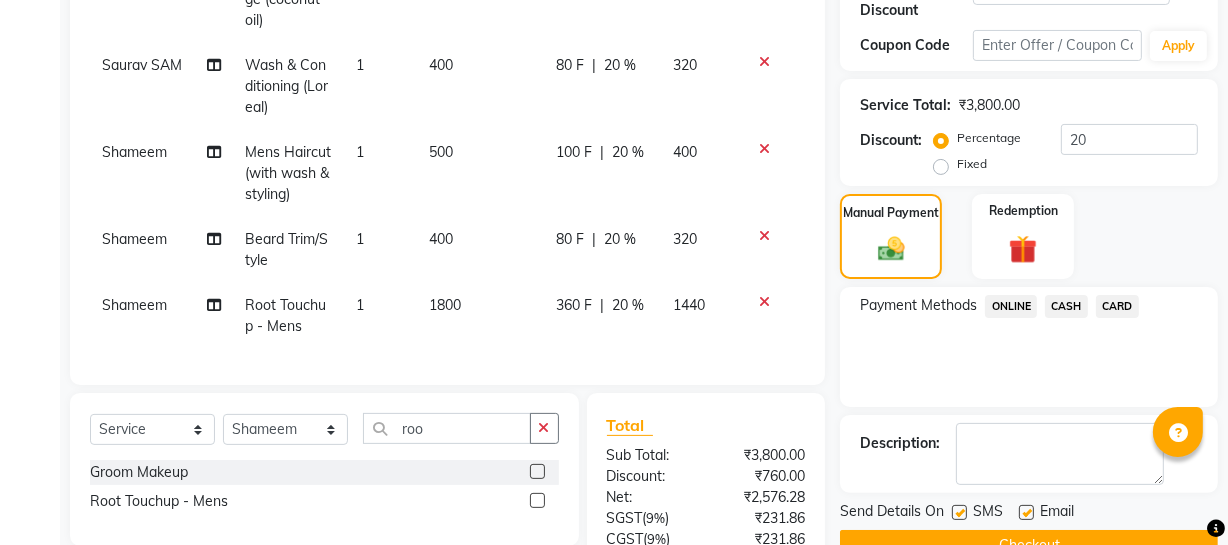 click on "Name: [FIRST] Membership: end on 28-02-2026 Total Visits:  120 Card on file:  0 Last Visit:   19-07-2025 Points:   0  Apply Discount Select Membership → SOHO Privilege Club Coupon Code Apply Service Total:  ₹3,800.00  Discount:  Percentage   Fixed  20 Manual Payment Redemption Payment Methods  ONLINE   CASH   CARD  Description:                  Send Details On SMS Email  Checkout" 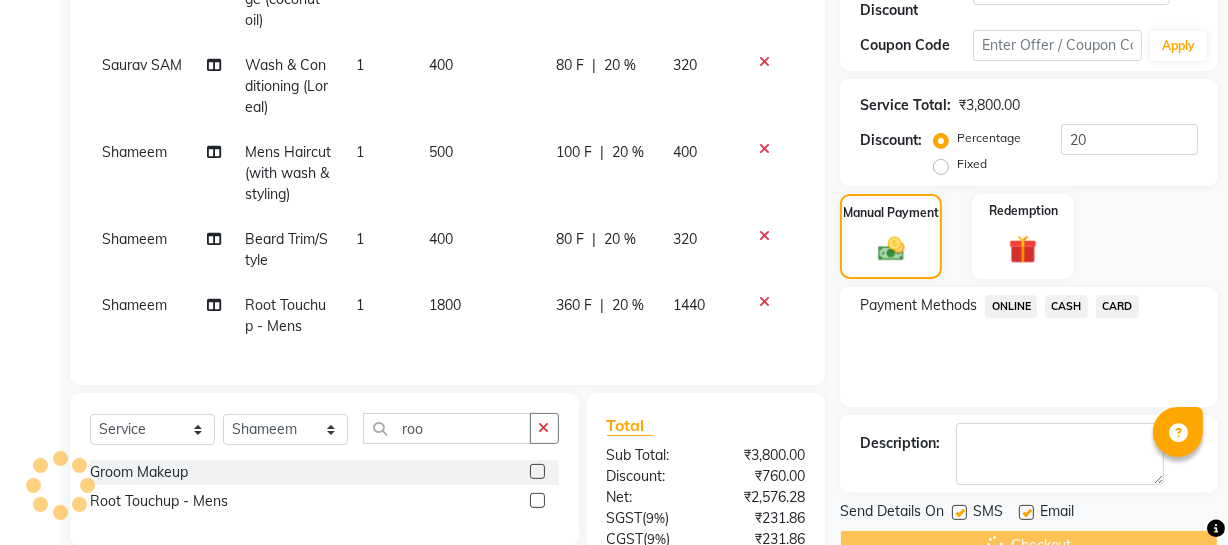 scroll, scrollTop: 738, scrollLeft: 0, axis: vertical 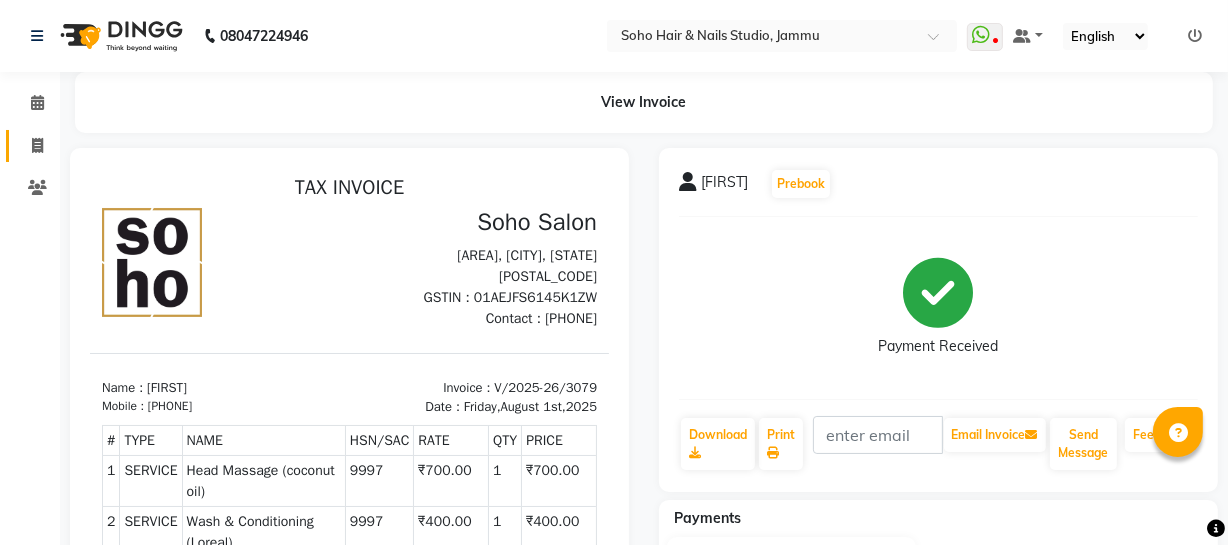 click 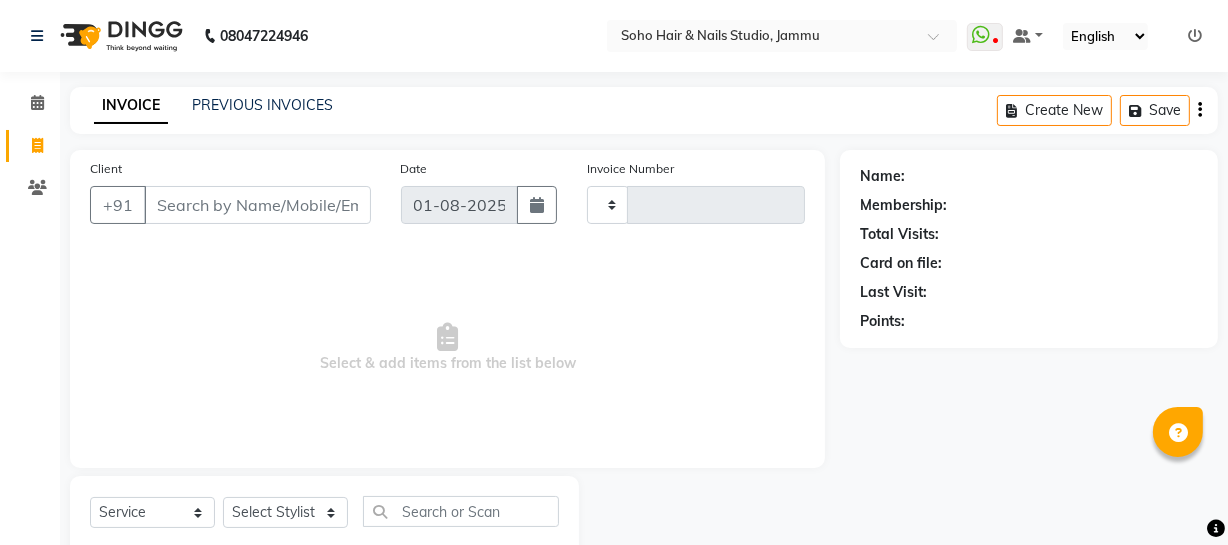 scroll, scrollTop: 57, scrollLeft: 0, axis: vertical 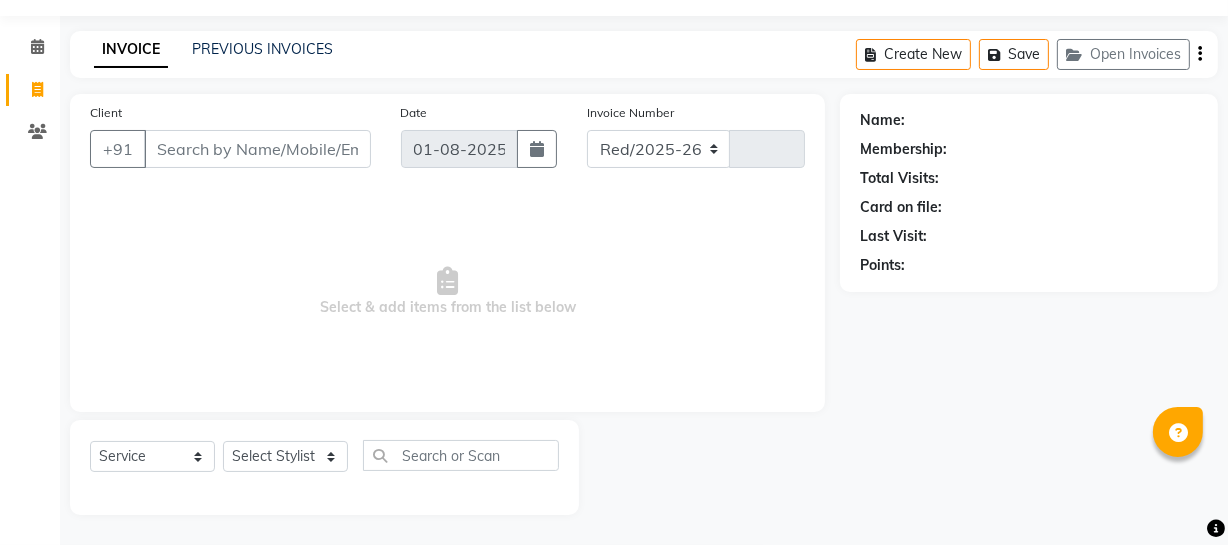 select on "735" 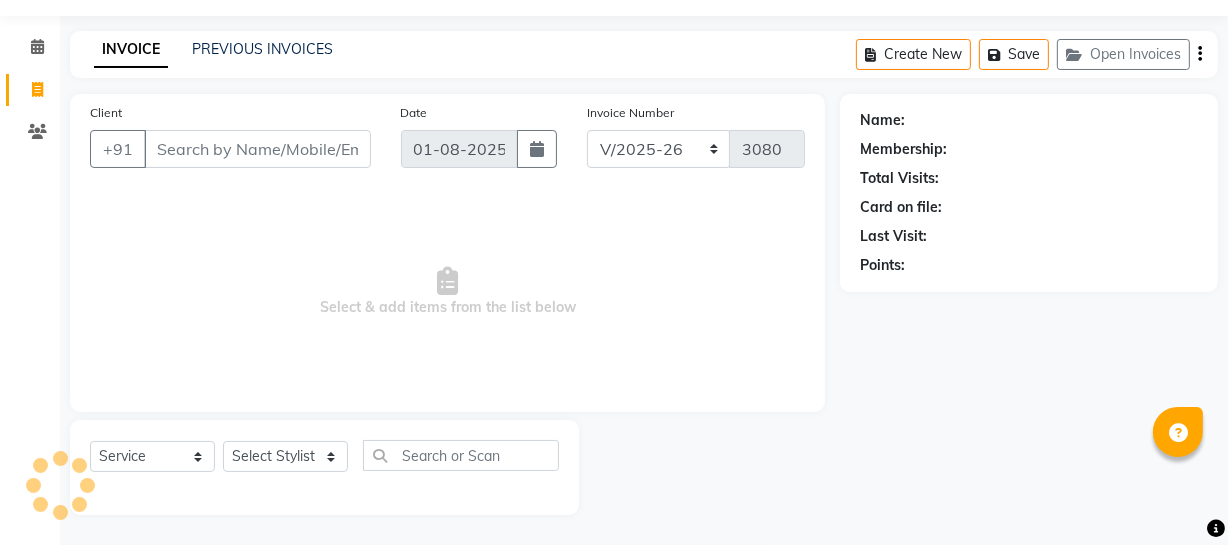 select on "membership" 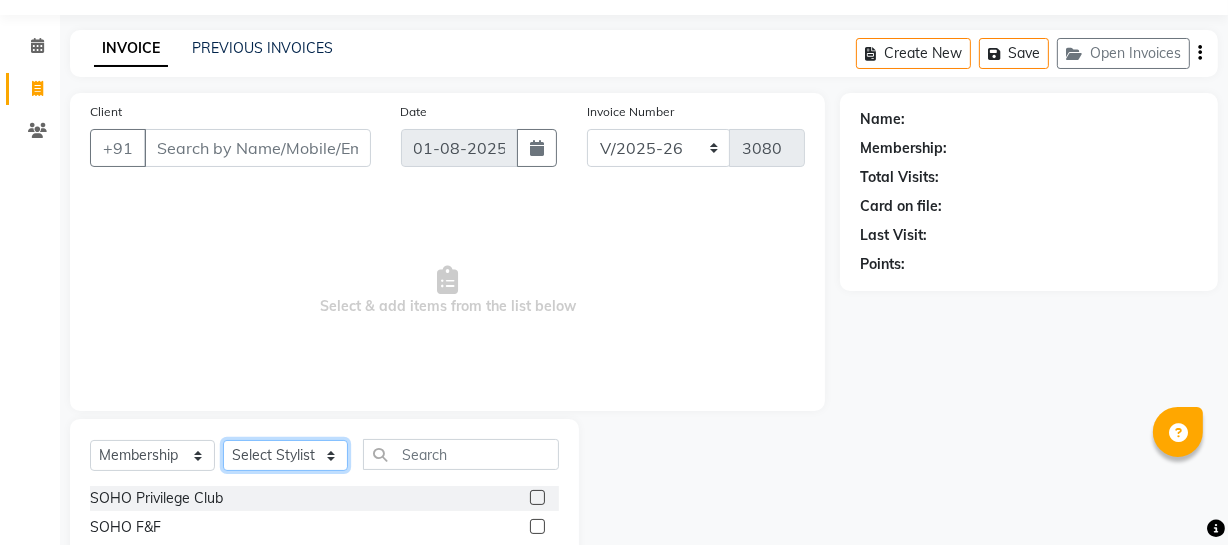 click on "Select Stylist Abhishek Kohli Adhamya Bamotra Amit Anita Kumari Arun Sain Avijit Das Bhabesh Dipanker  Harman Kevi  Komal Lakshya Dogra Meenakshi Jamwal Mitu Neha Nicky Nishant Swalia Nitin Reception Rose  Ruth Sahil sameer Sanjay Saurav pedi Saurav SAM Shameem Sharan Sorabh Salmani Vicky VISHAL DOGRA" 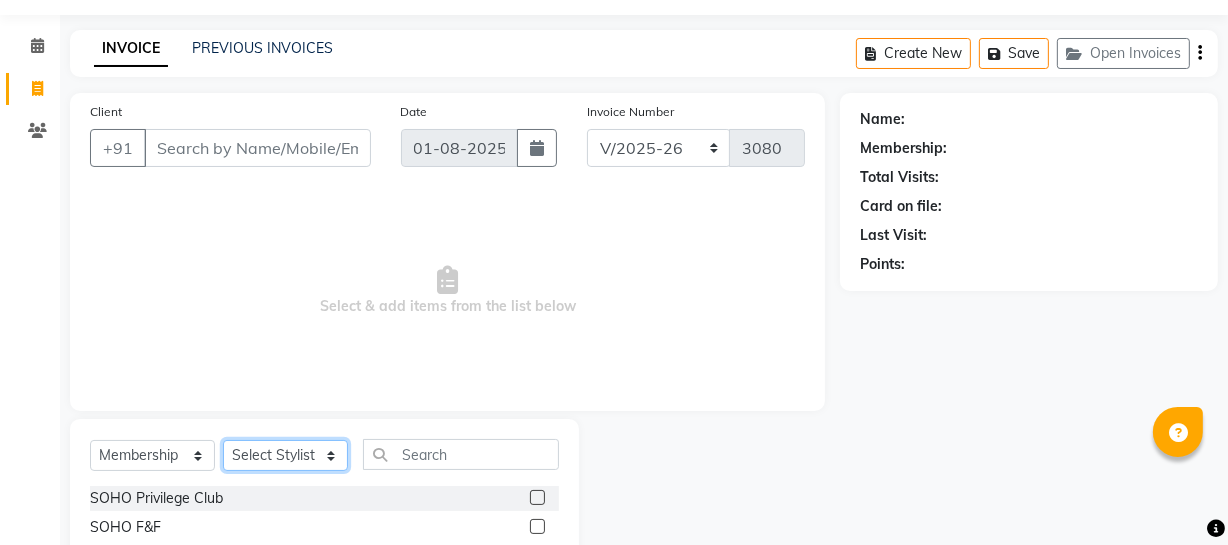 select on "11750" 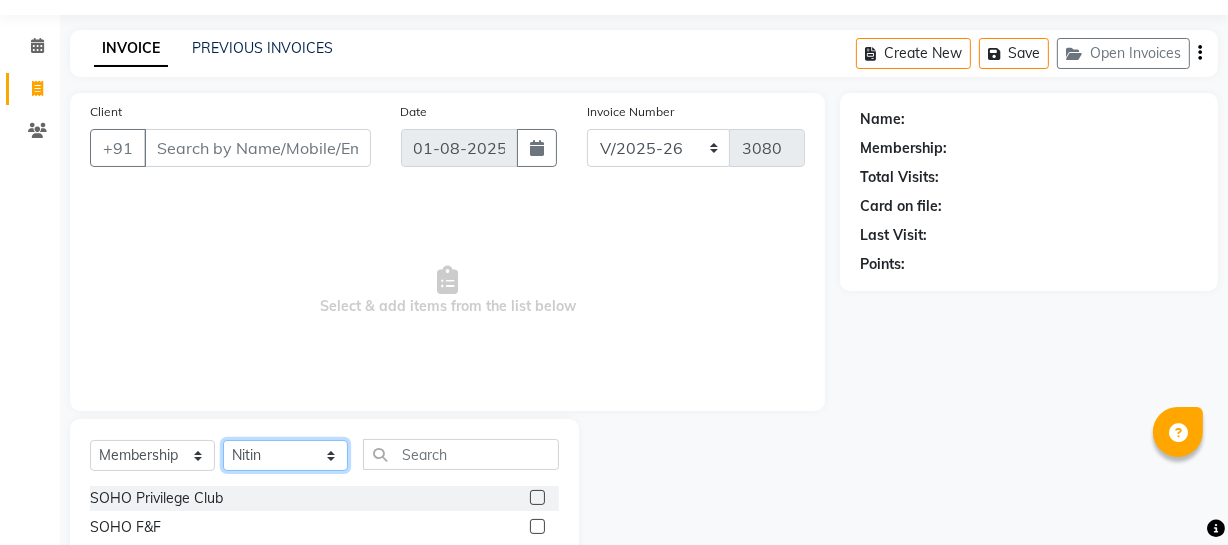 click on "Select Stylist Abhishek Kohli Adhamya Bamotra Amit Anita Kumari Arun Sain Avijit Das Bhabesh Dipanker  Harman Kevi  Komal Lakshya Dogra Meenakshi Jamwal Mitu Neha Nicky Nishant Swalia Nitin Reception Rose  Ruth Sahil sameer Sanjay Saurav pedi Saurav SAM Shameem Sharan Sorabh Salmani Vicky VISHAL DOGRA" 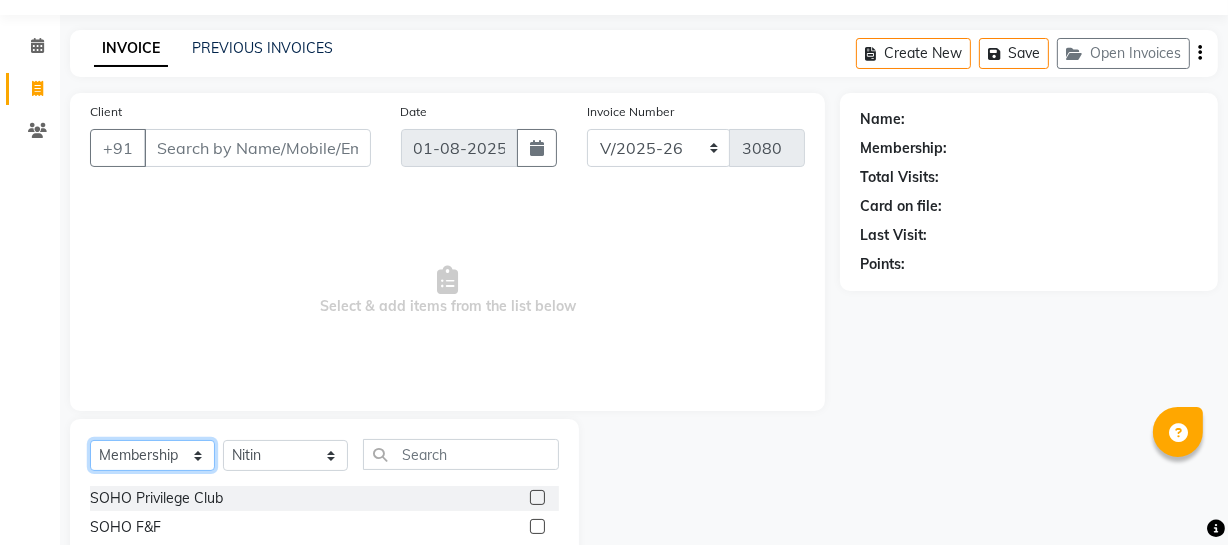 click on "Select  Service  Product  Membership  Package Voucher Prepaid Gift Card" 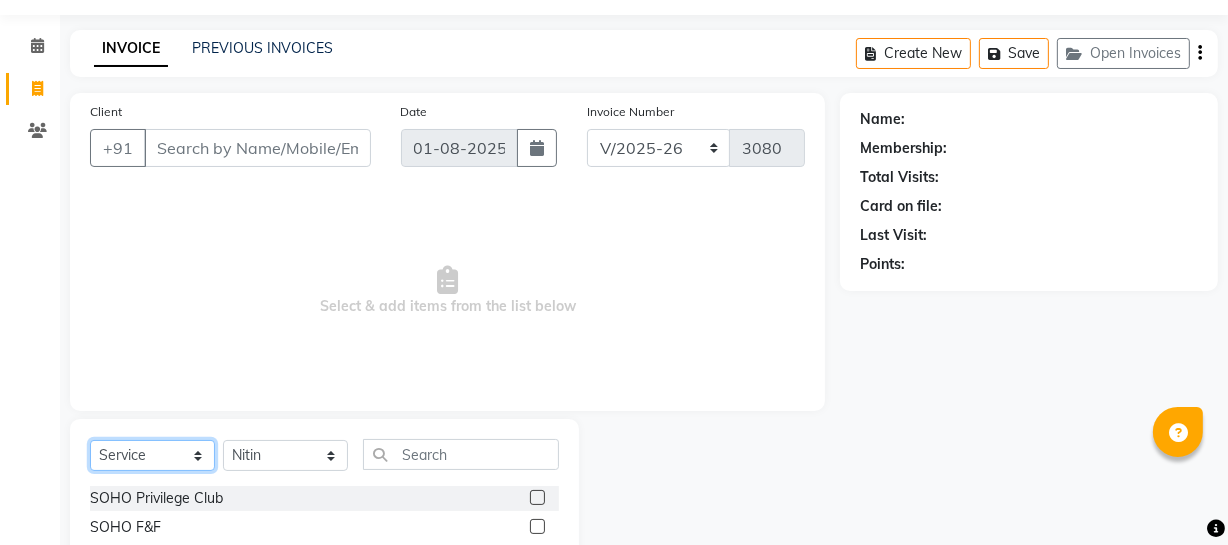 click on "Select  Service  Product  Membership  Package Voucher Prepaid Gift Card" 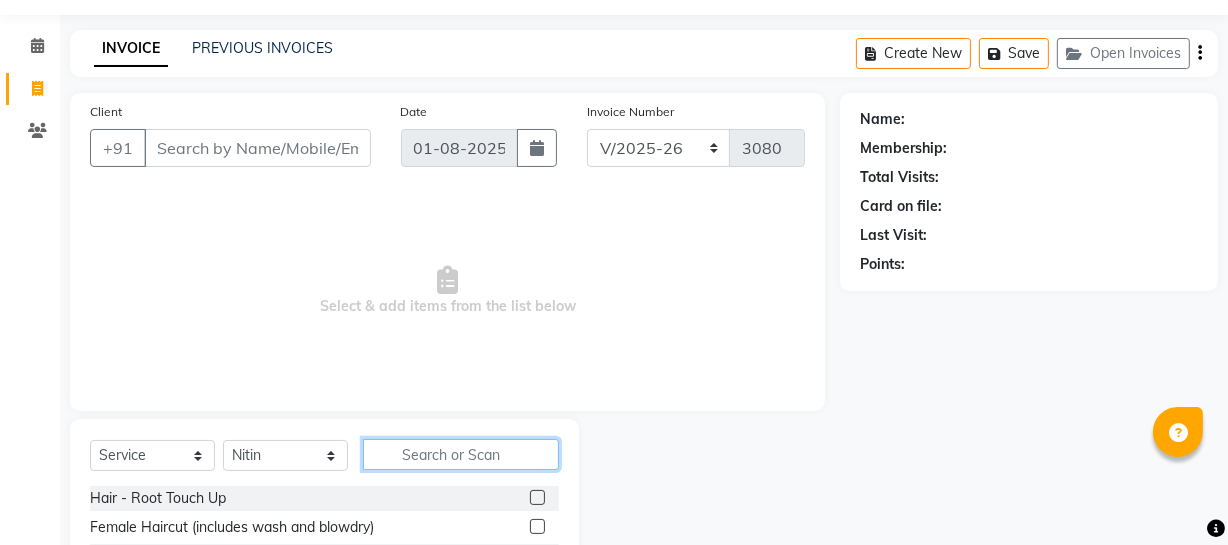 drag, startPoint x: 484, startPoint y: 455, endPoint x: 473, endPoint y: 459, distance: 11.7046995 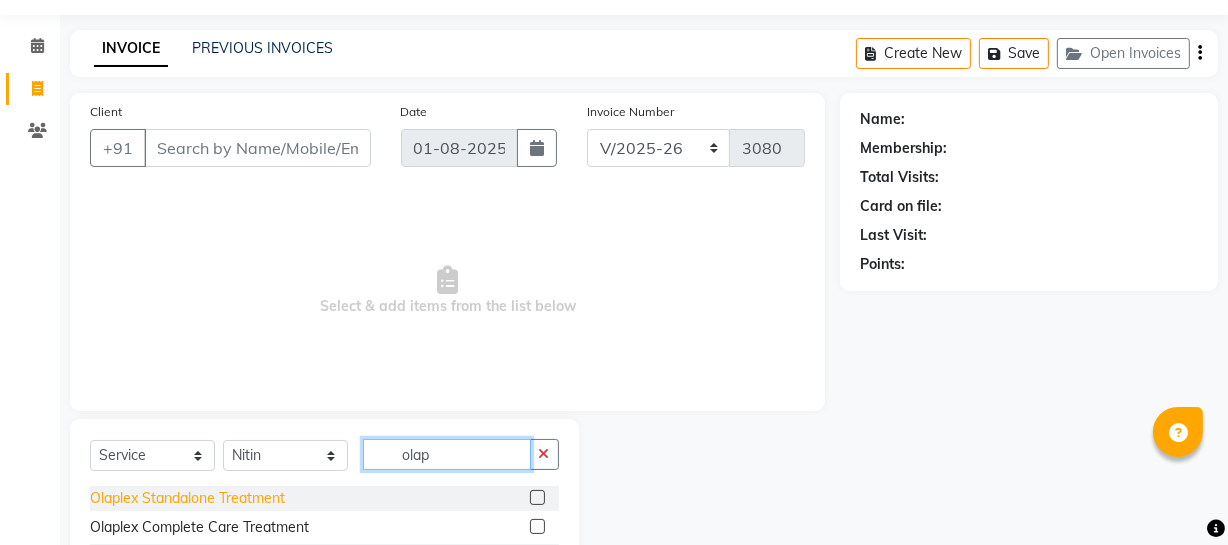 scroll, scrollTop: 172, scrollLeft: 0, axis: vertical 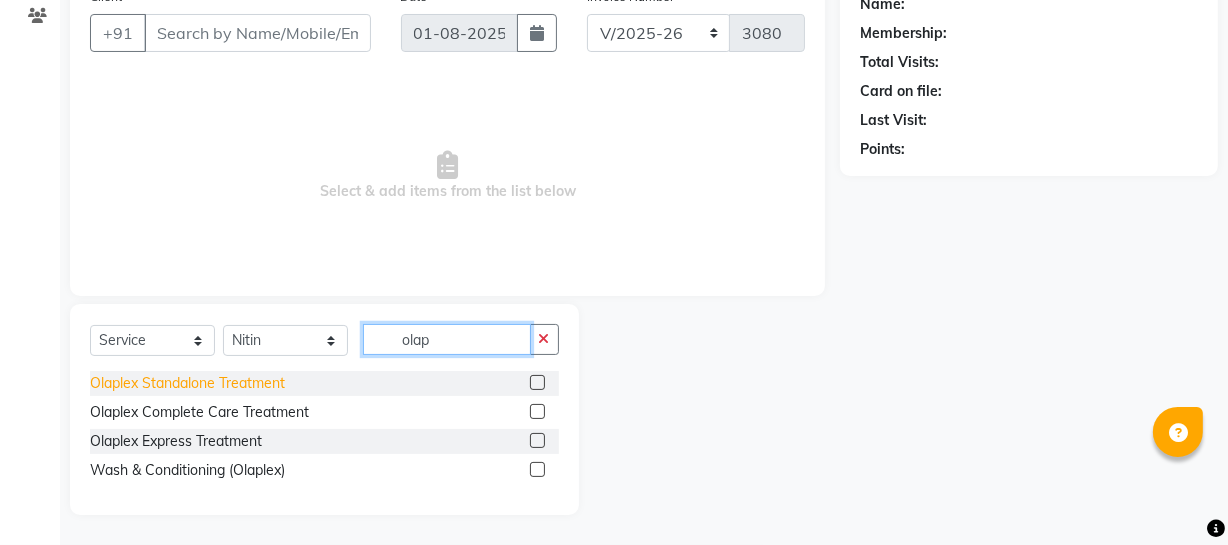 type on "olap" 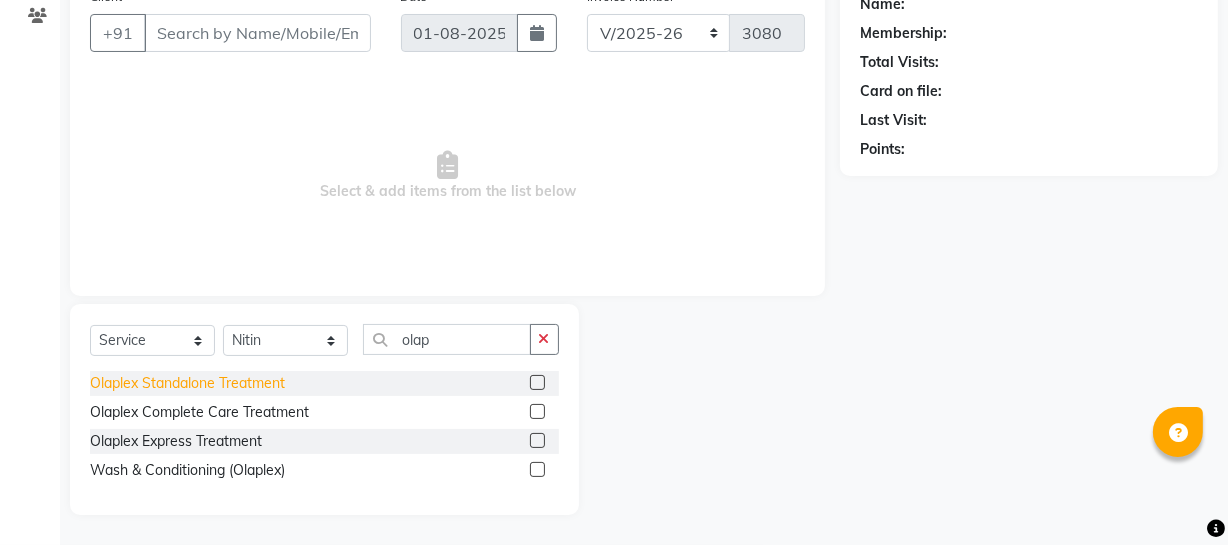 click on "Olaplex Standalone Treatment" 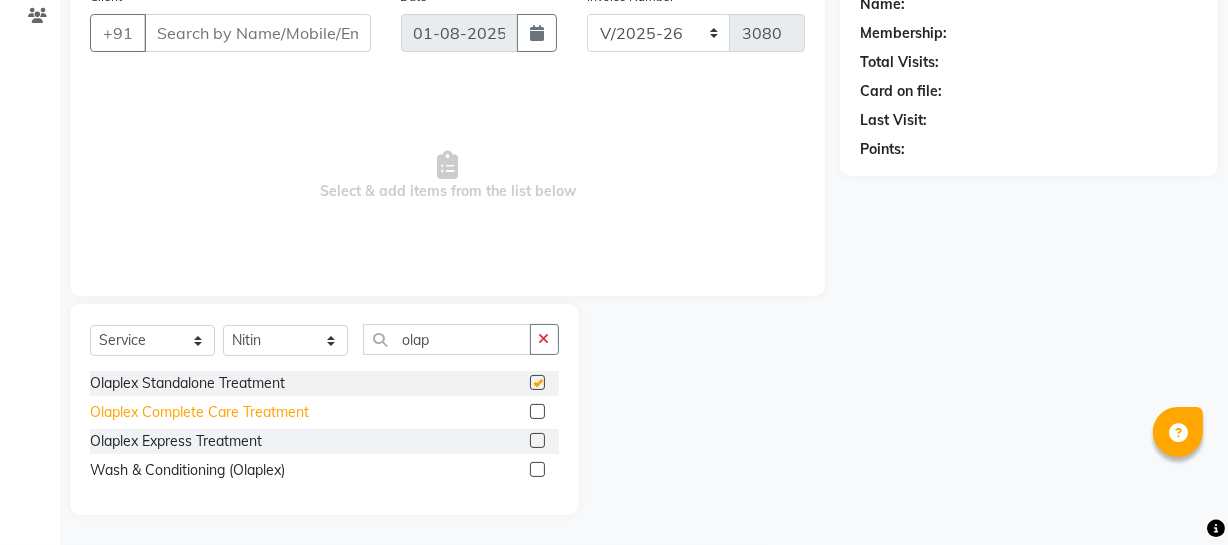 checkbox on "false" 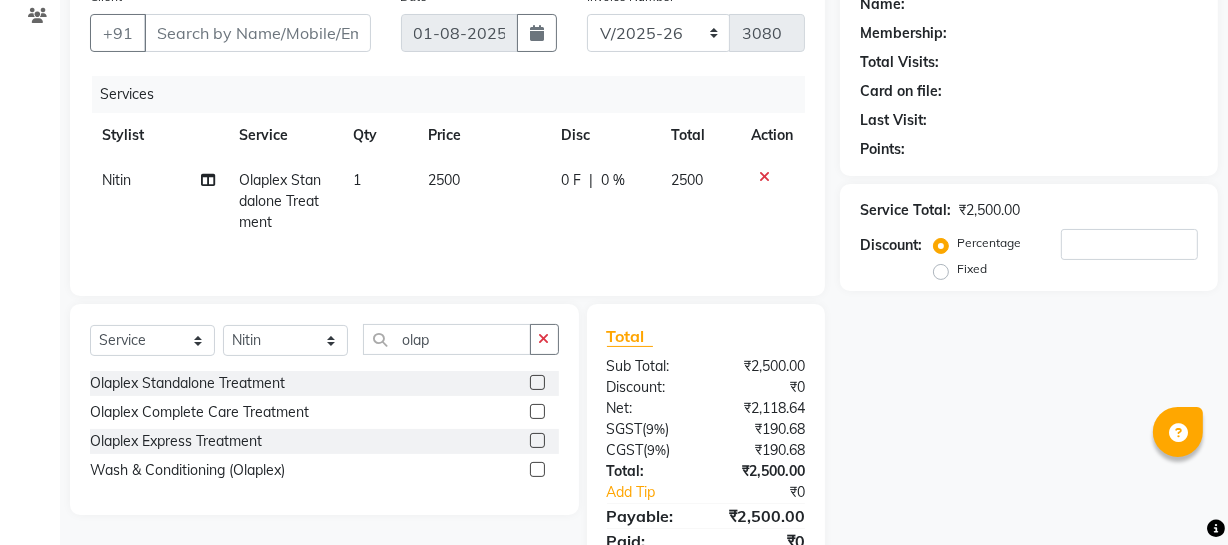 click on "Olaplex Complete Care Treatment" 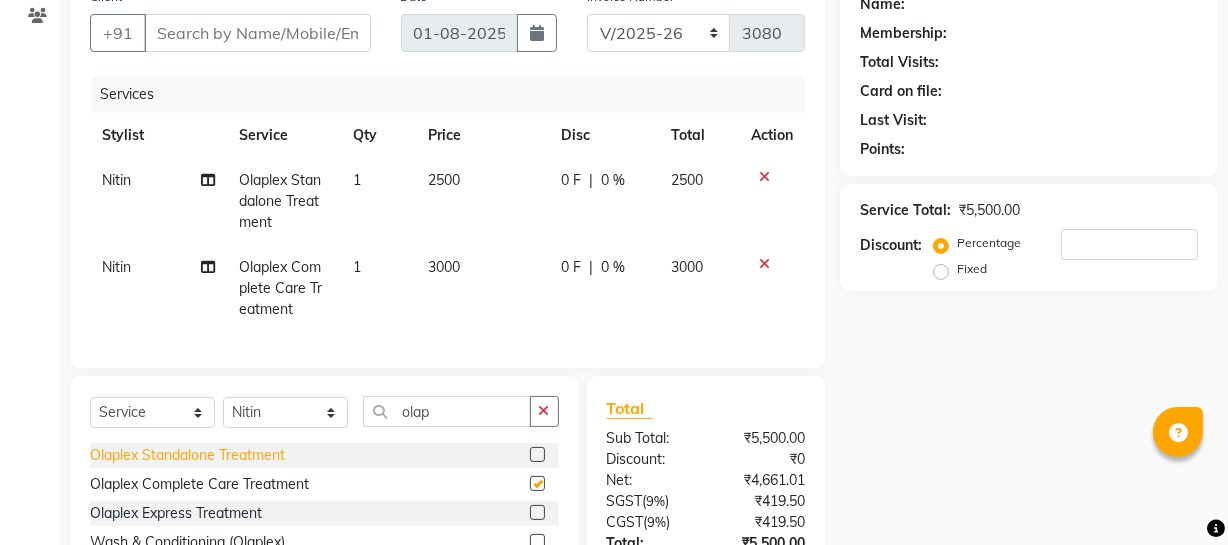 checkbox on "false" 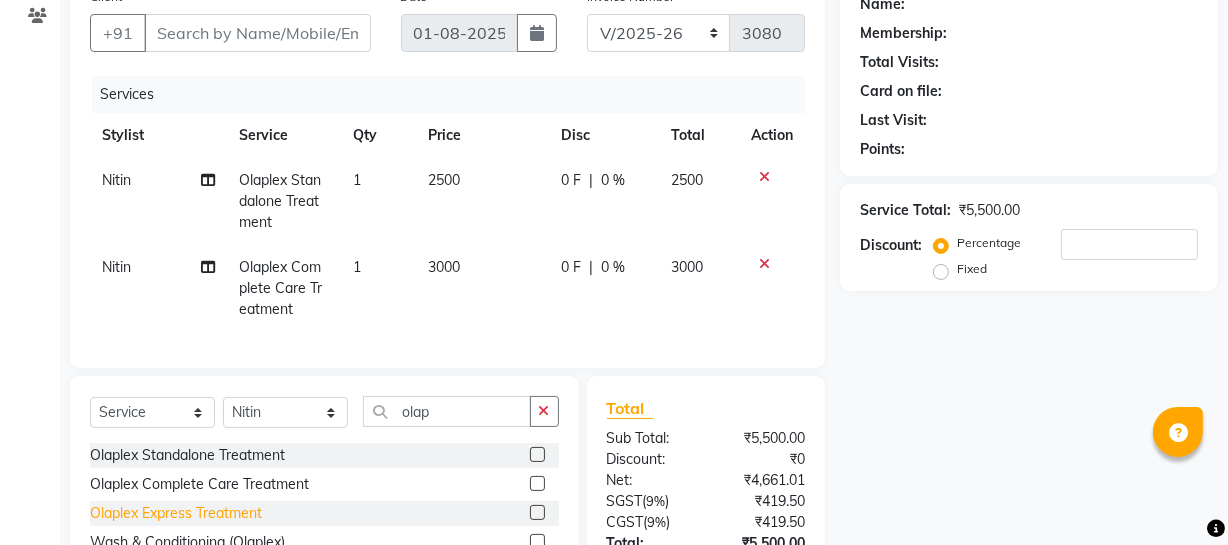 click on "Olaplex Express Treatment" 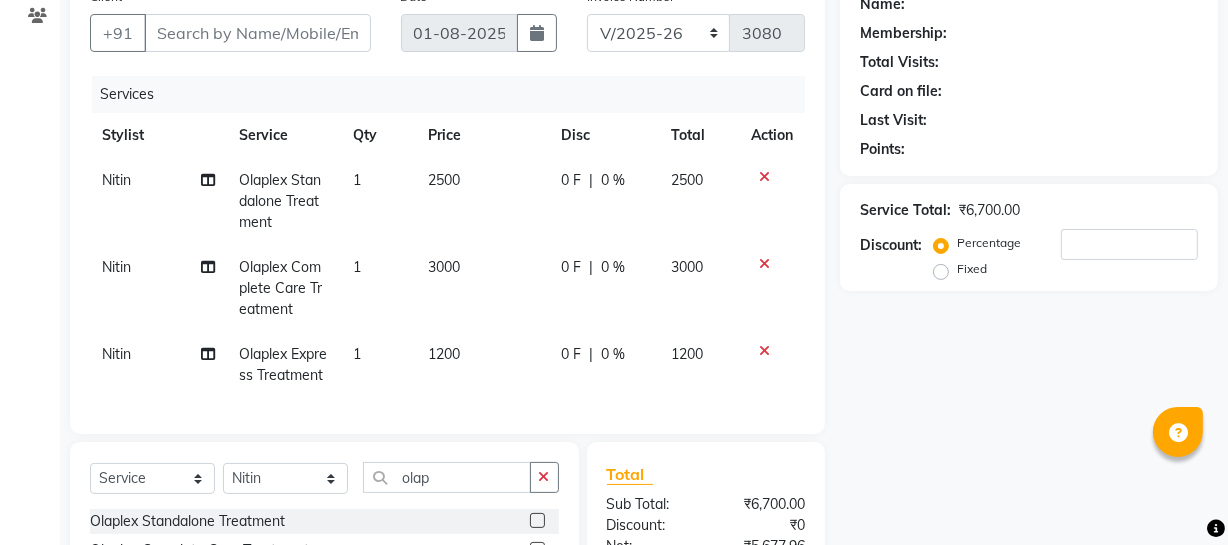 checkbox on "false" 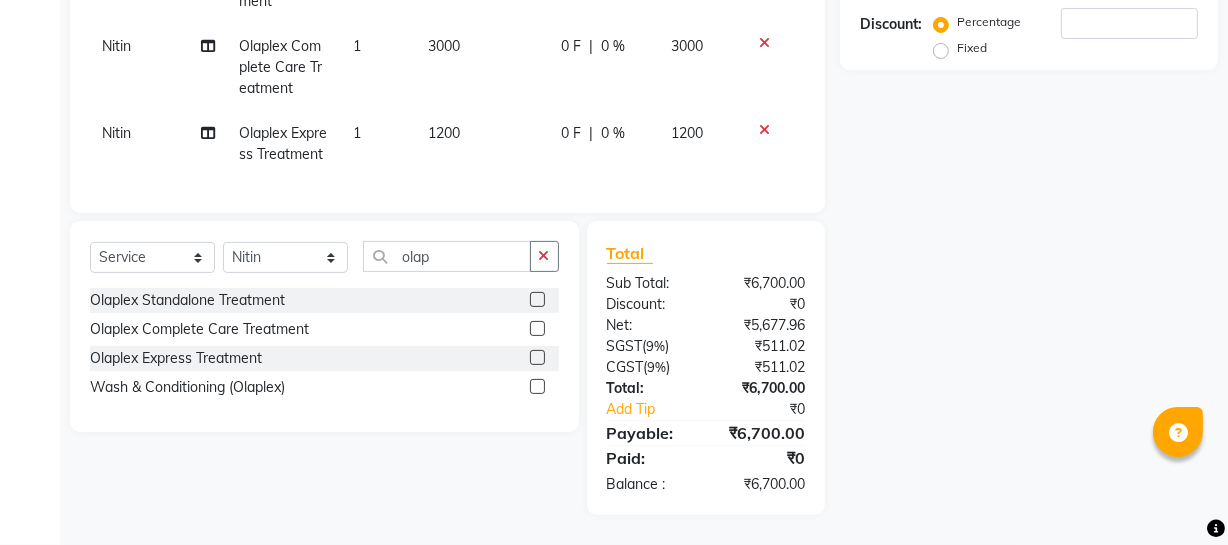 scroll, scrollTop: 156, scrollLeft: 0, axis: vertical 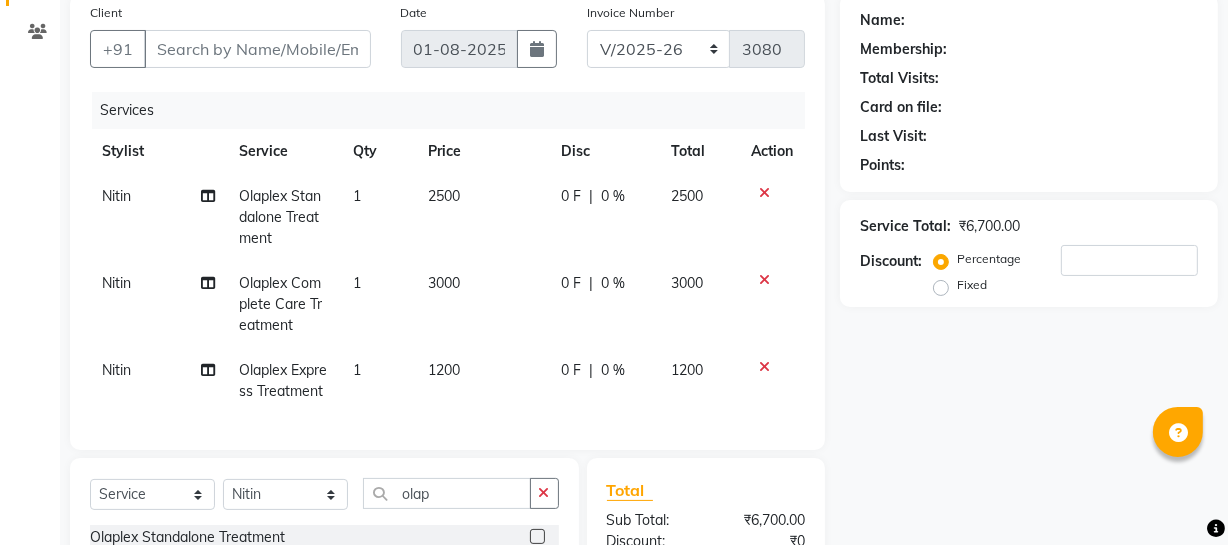 click 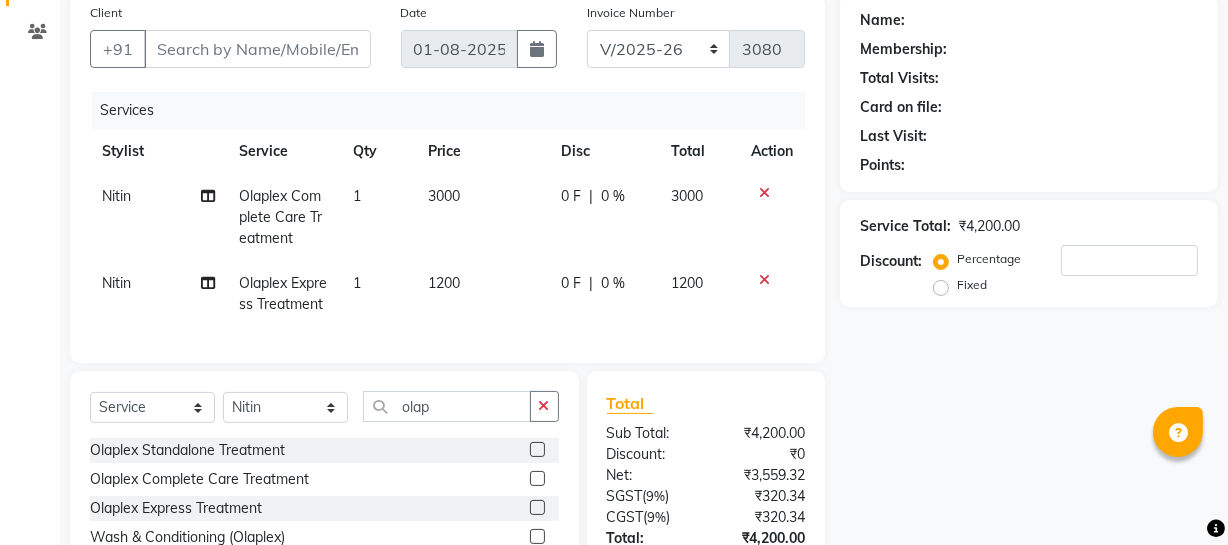 click 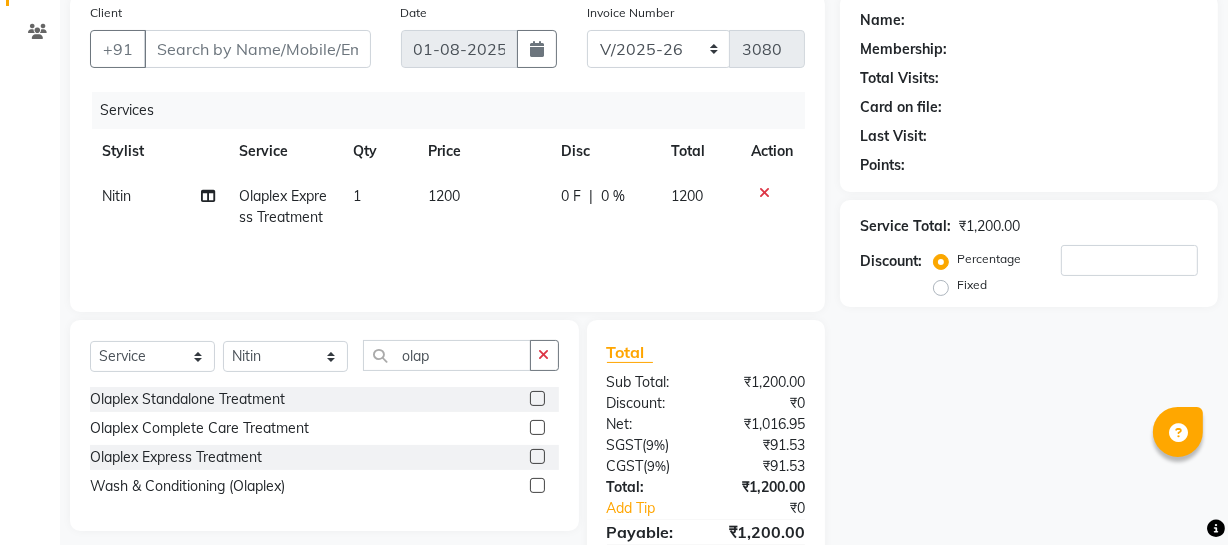 click 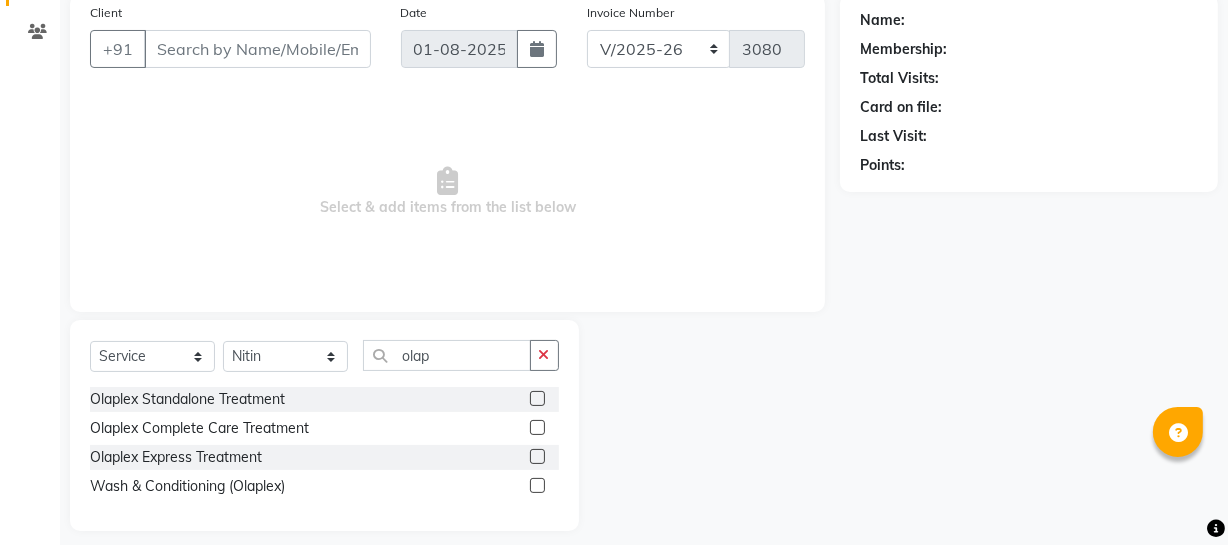 scroll, scrollTop: 0, scrollLeft: 0, axis: both 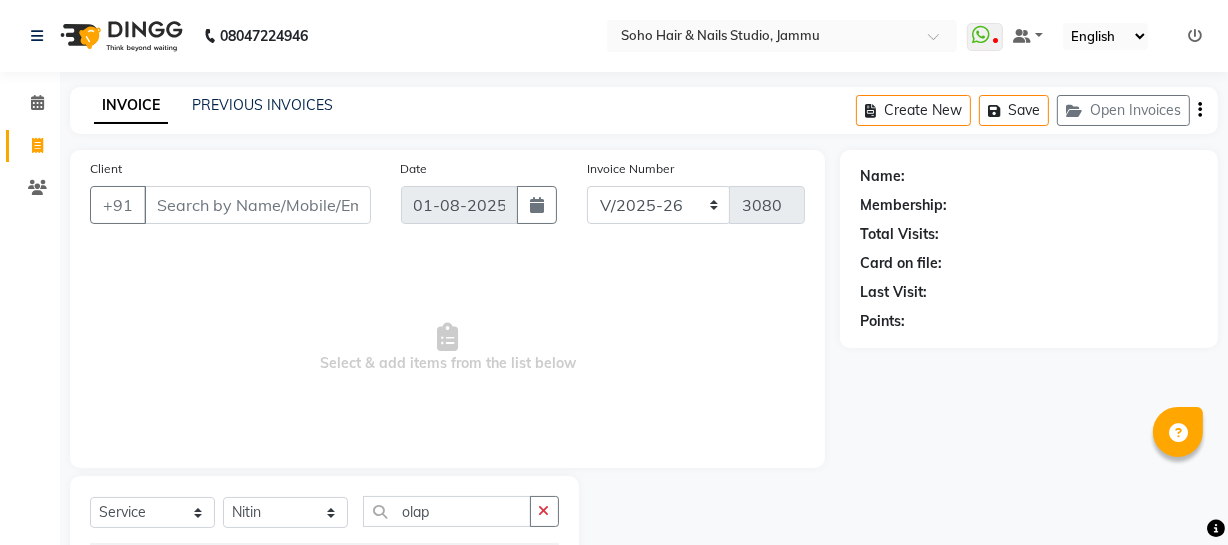 click 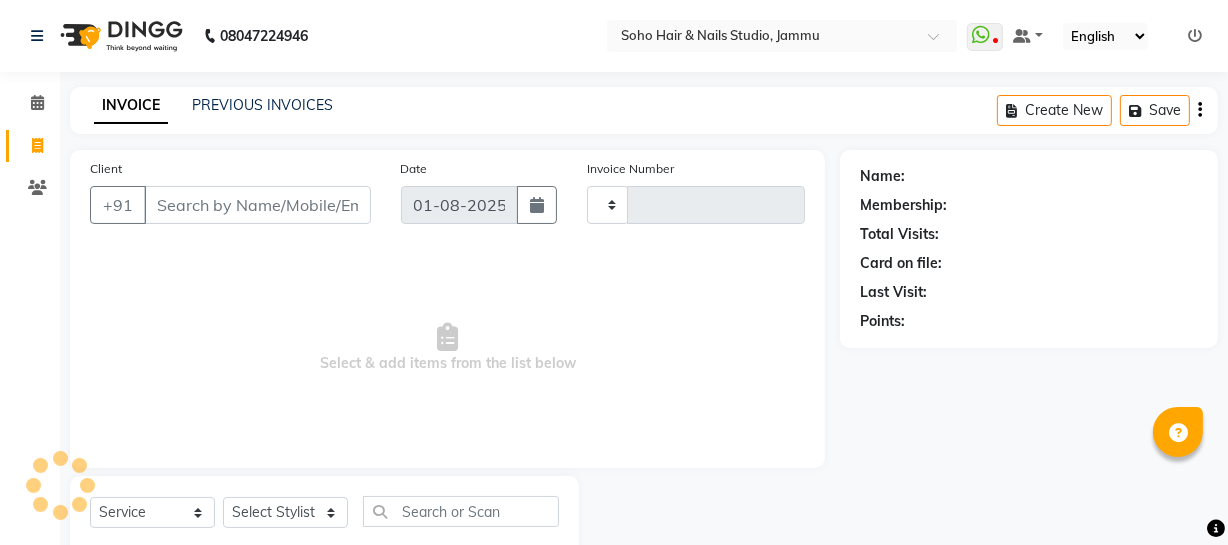 type on "3080" 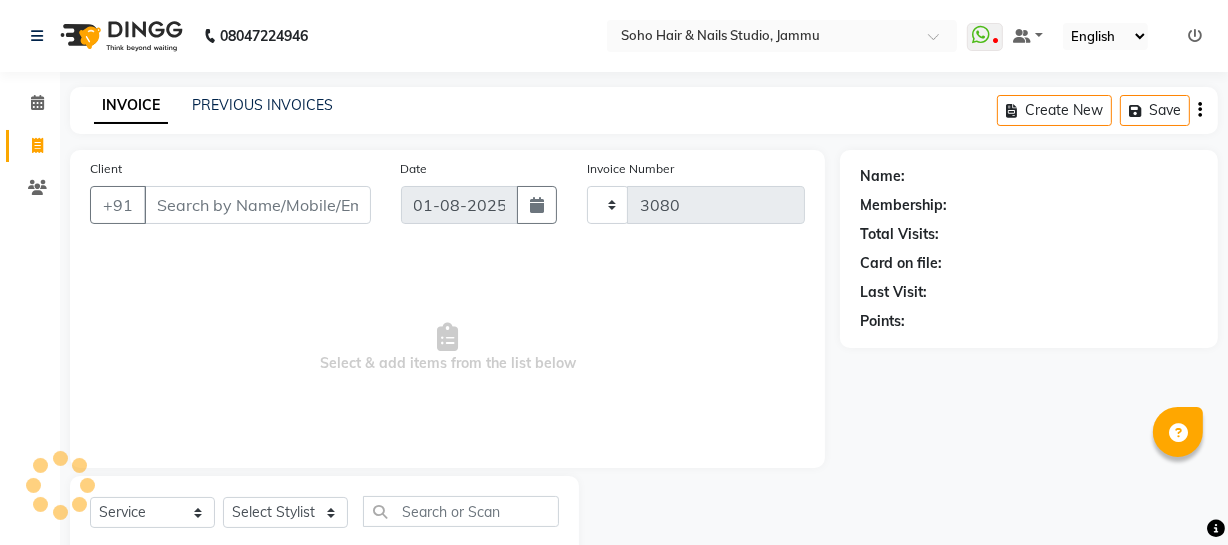 scroll, scrollTop: 57, scrollLeft: 0, axis: vertical 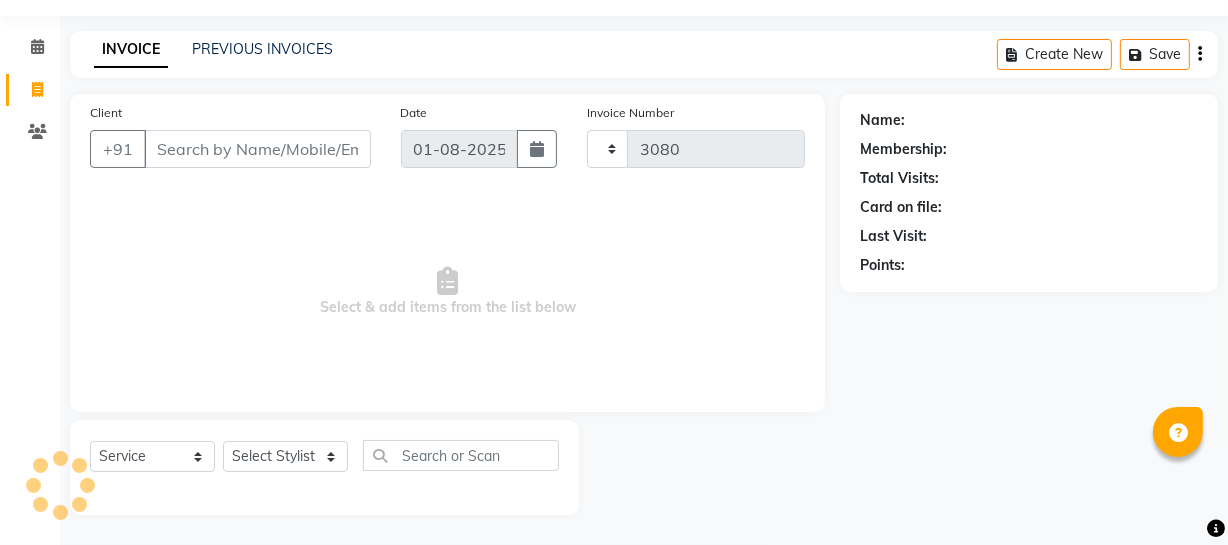 select on "735" 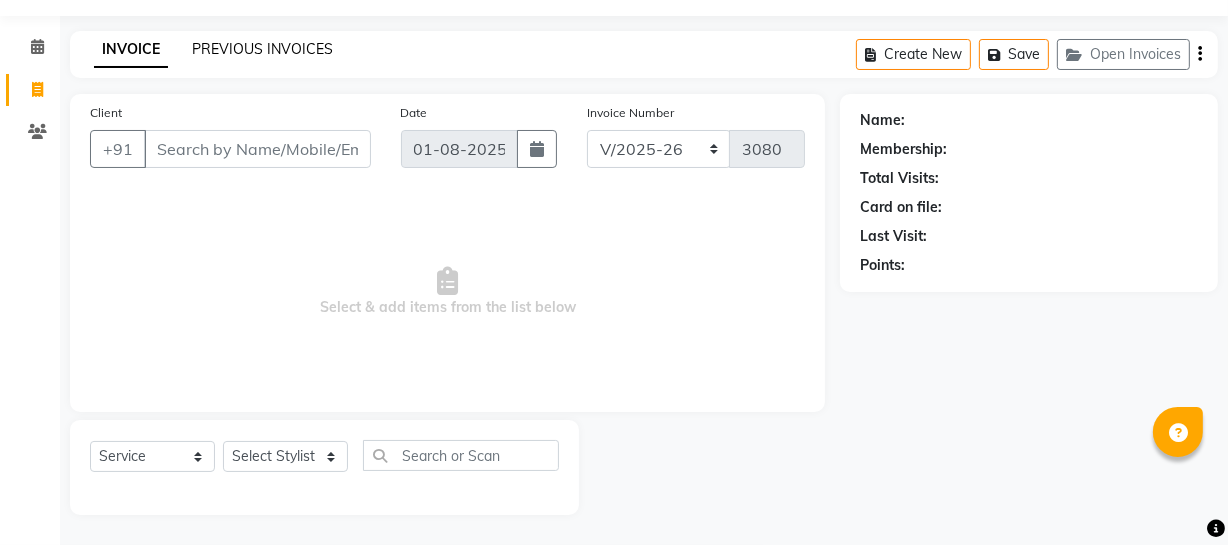 scroll, scrollTop: 0, scrollLeft: 0, axis: both 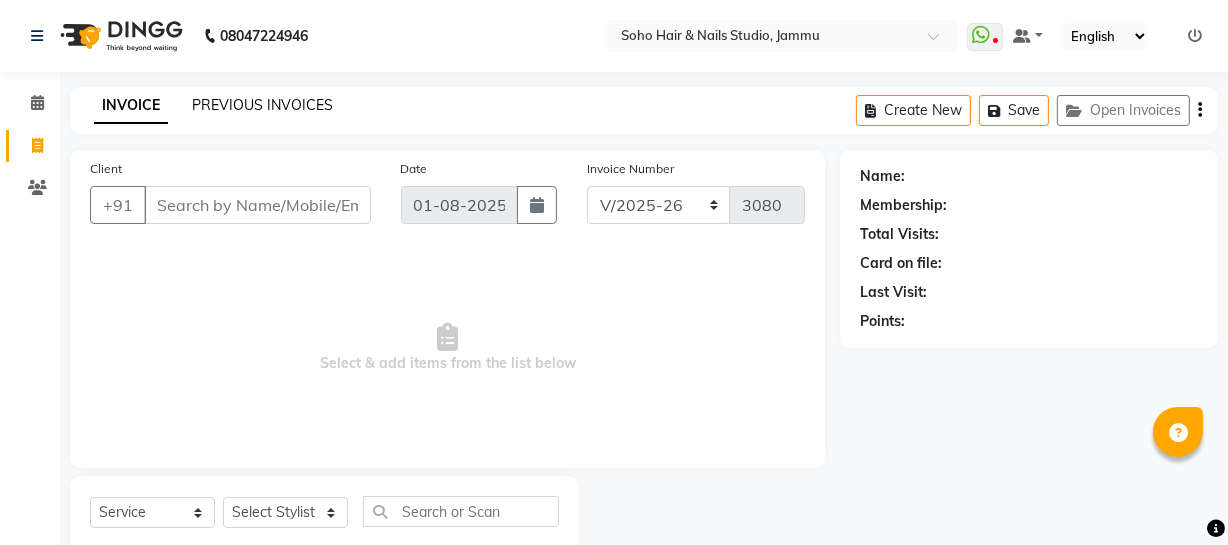 click on "PREVIOUS INVOICES" 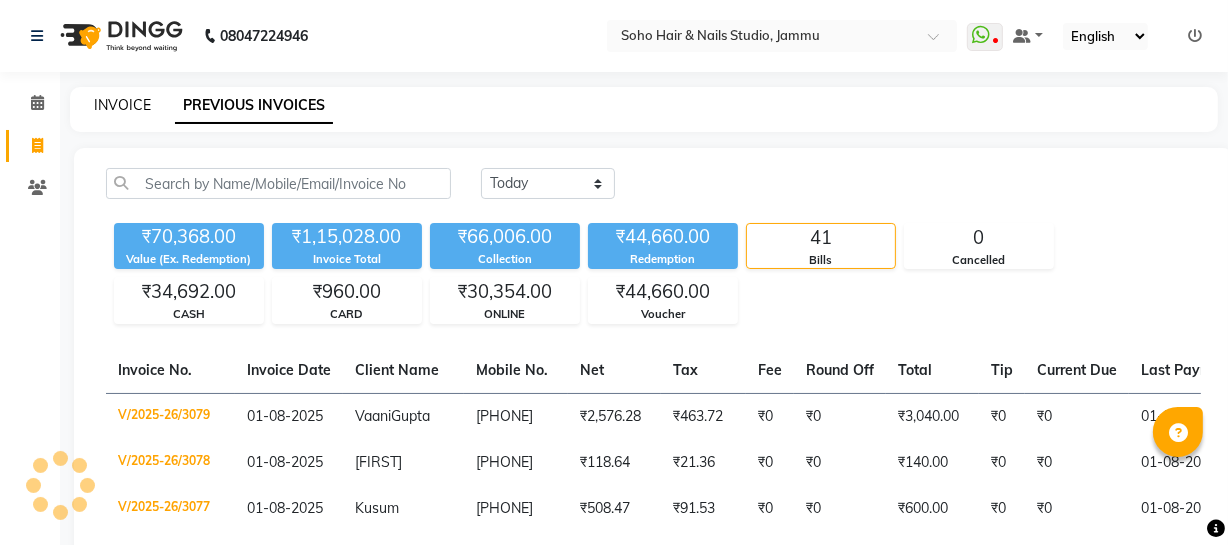 click on "INVOICE" 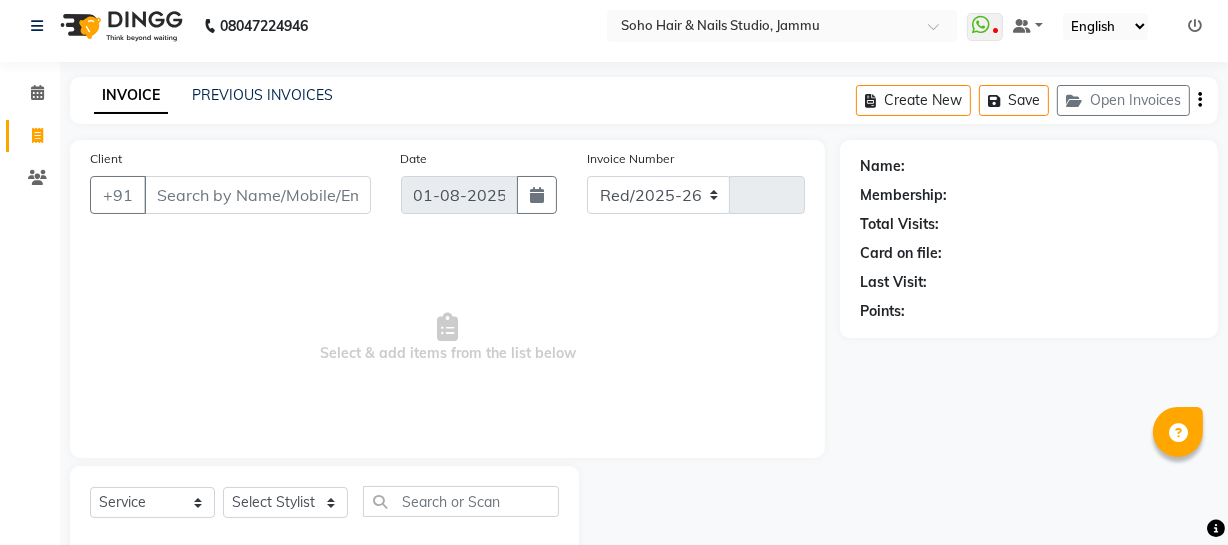 select on "735" 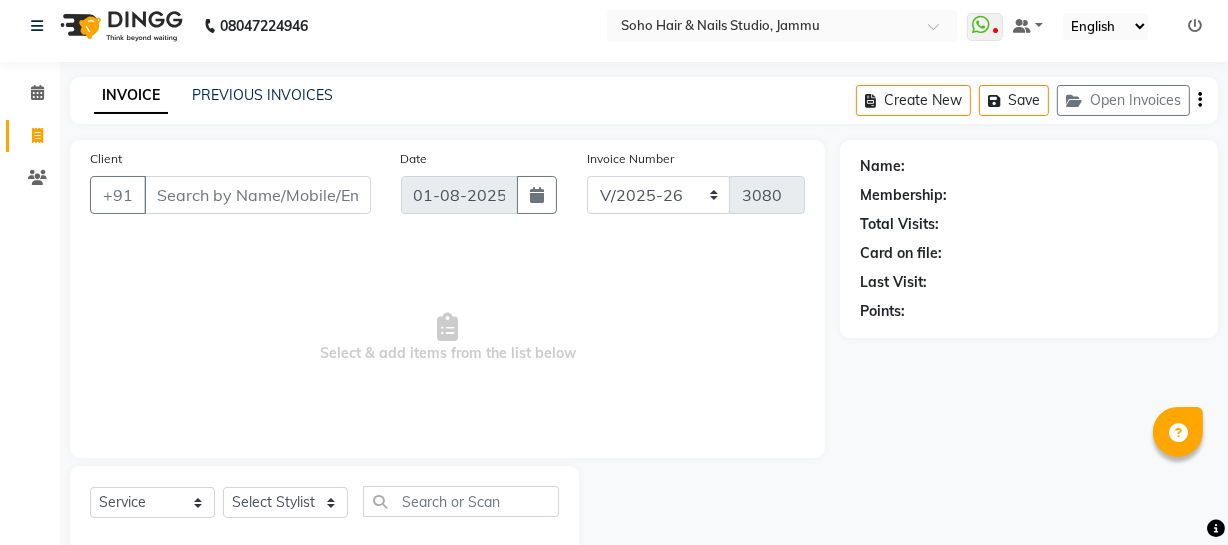 scroll, scrollTop: 57, scrollLeft: 0, axis: vertical 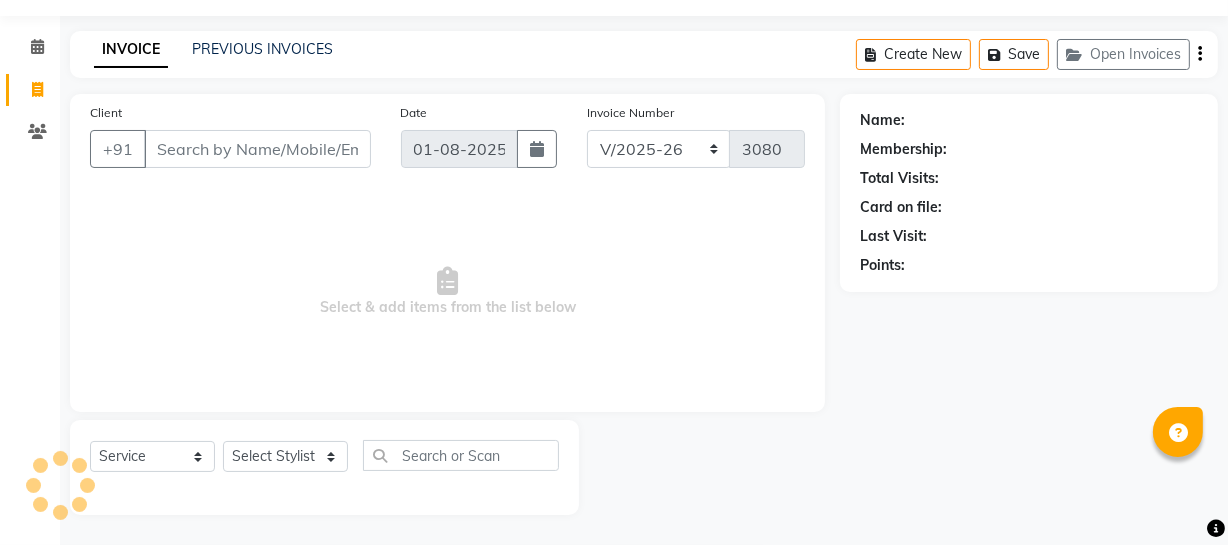 select on "membership" 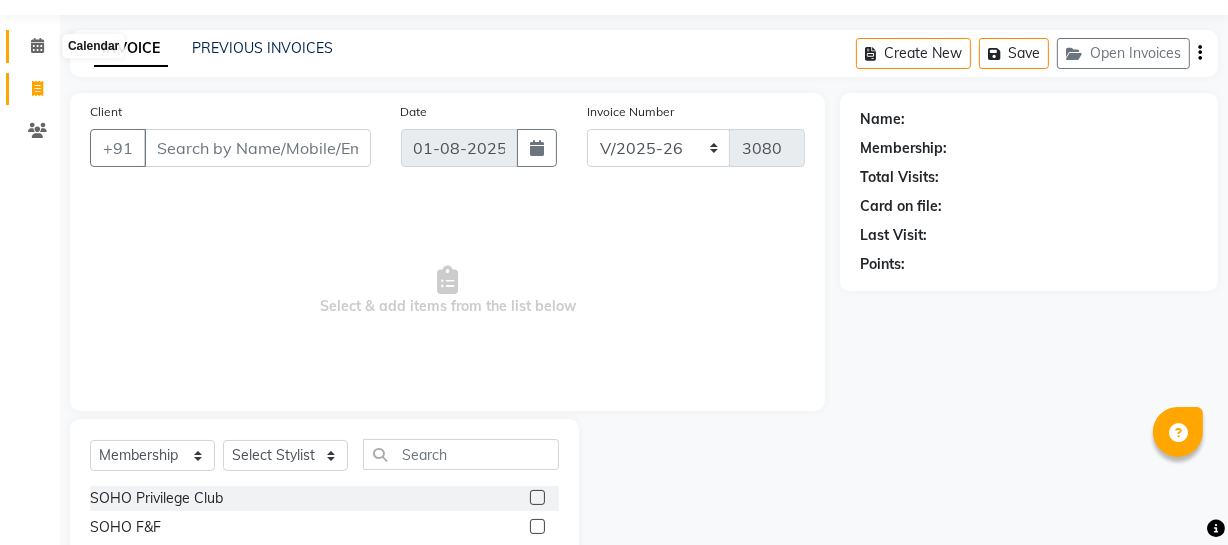 click 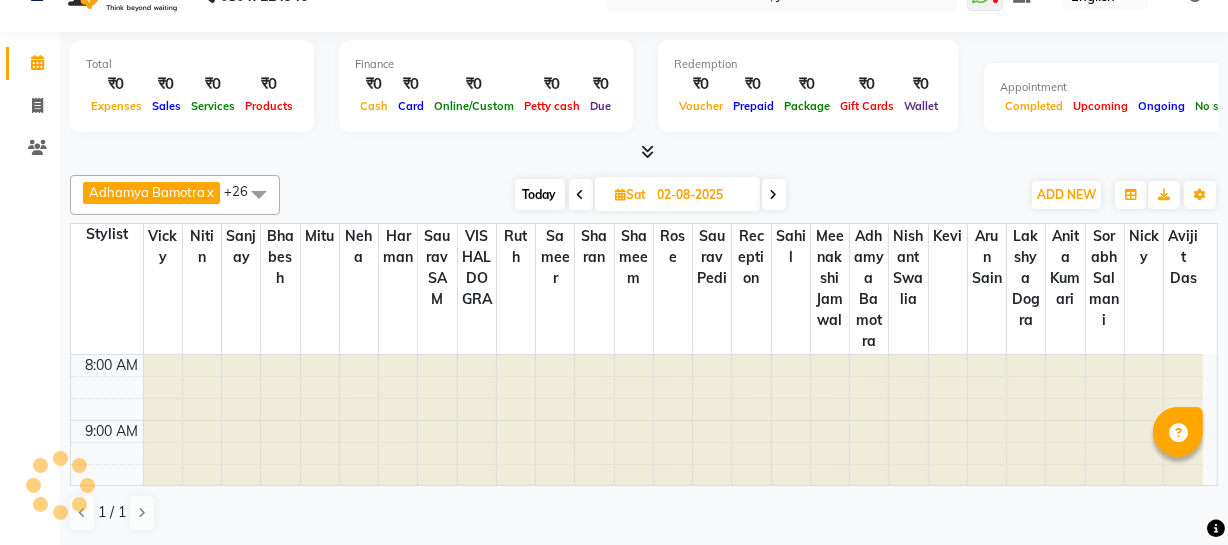 scroll, scrollTop: 0, scrollLeft: 0, axis: both 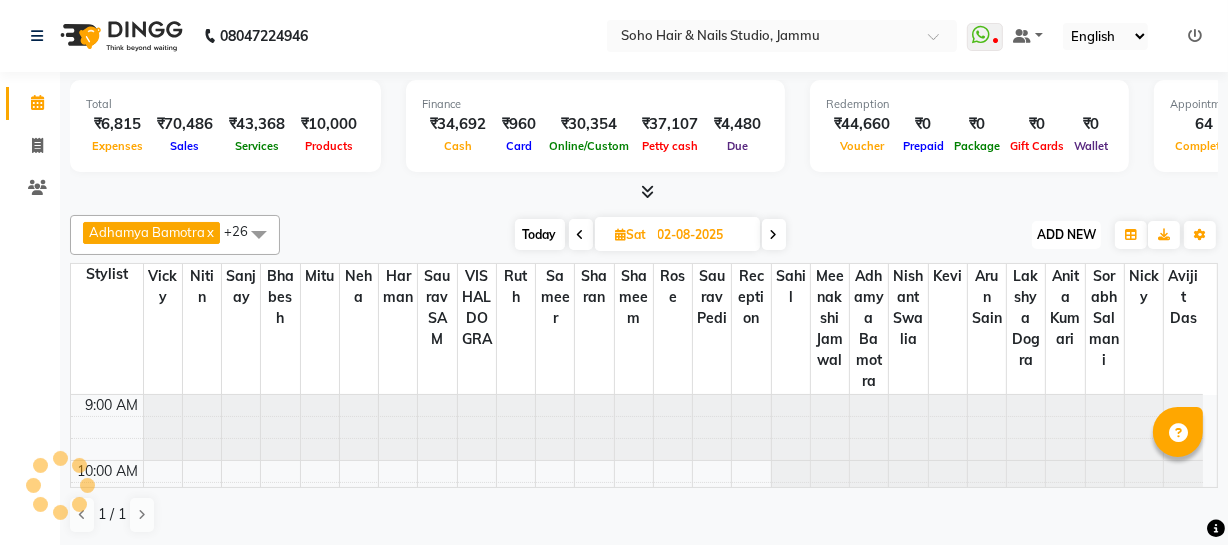 click on "ADD NEW" at bounding box center (1066, 234) 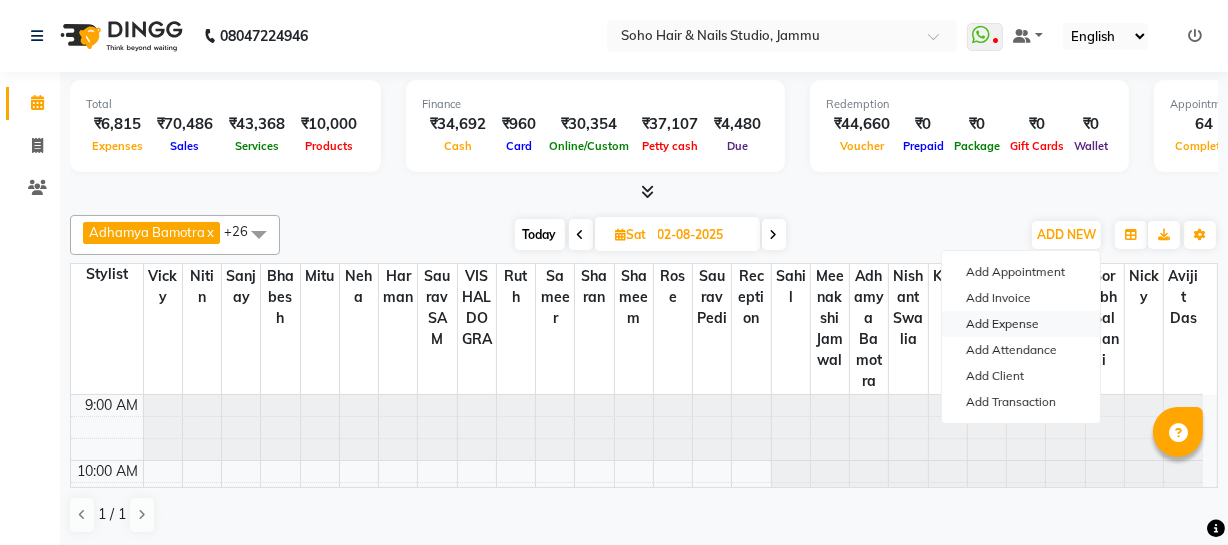 click on "Add Expense" at bounding box center (1021, 324) 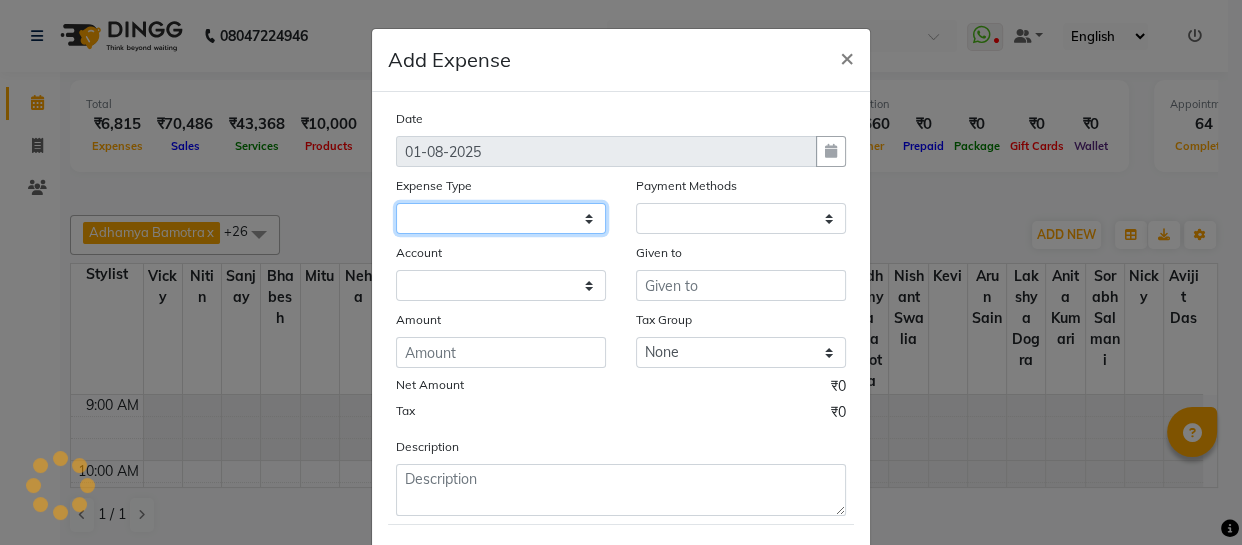 click 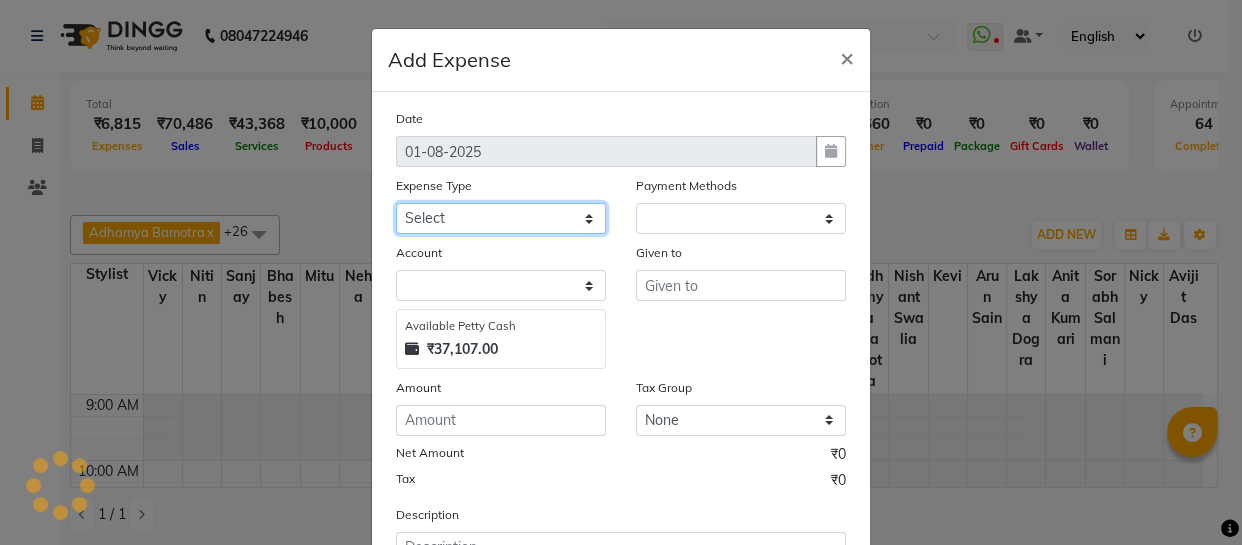 click on "Select Cash transfer to bank Client Snacks Fuel Govt fee Incentive Maintenance Miscellaneous Pantry Product Salary Staff Petrol Staff Snacks TIP Online or card to Cash" 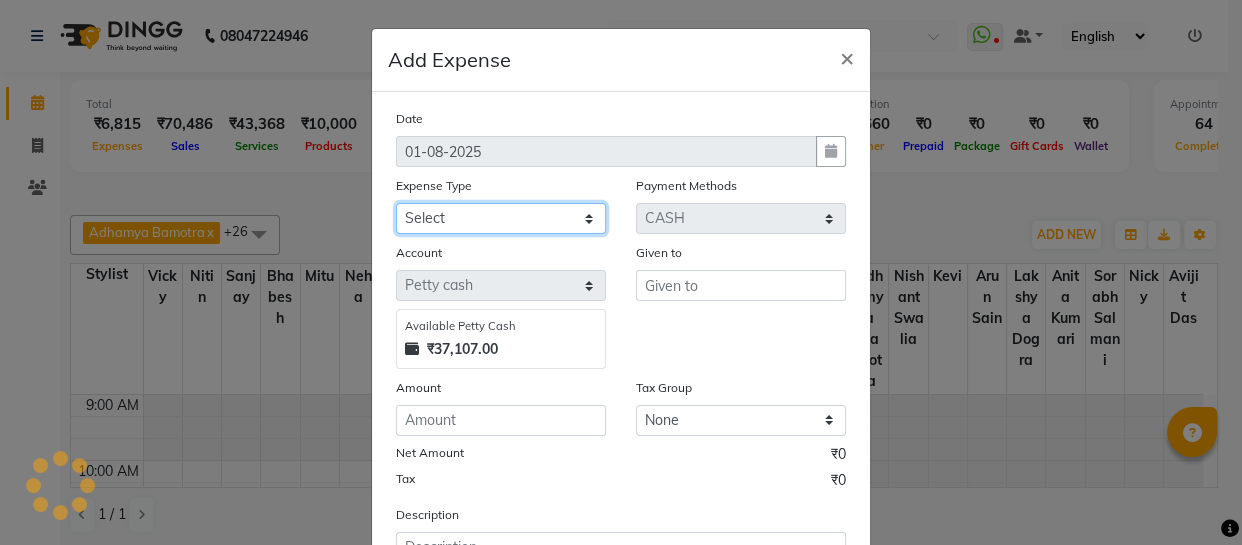 drag, startPoint x: 446, startPoint y: 216, endPoint x: 445, endPoint y: 206, distance: 10.049875 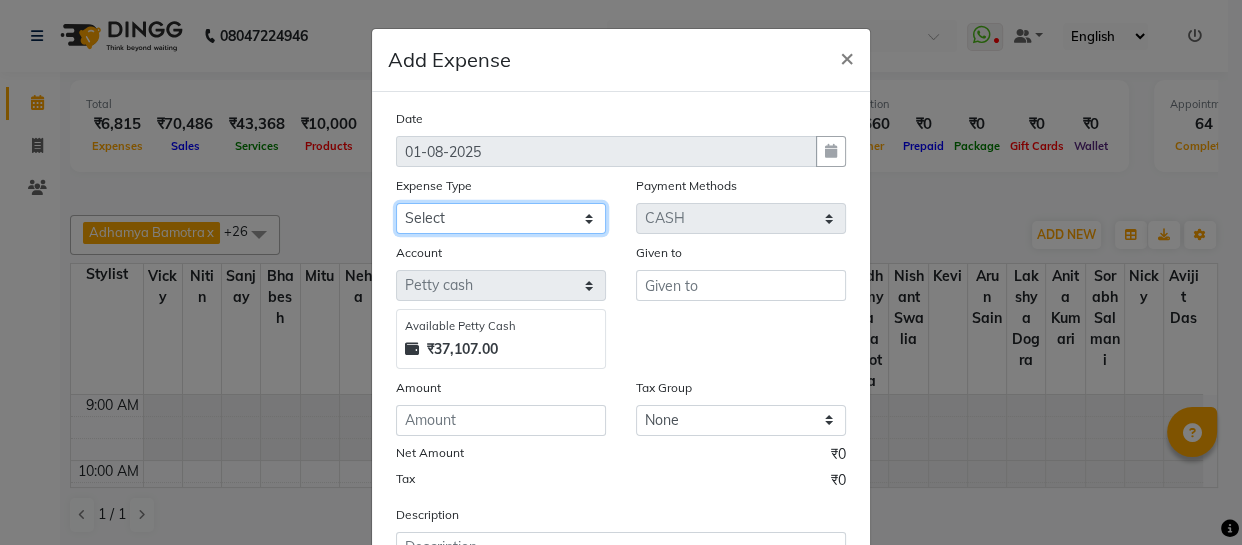 select on "22569" 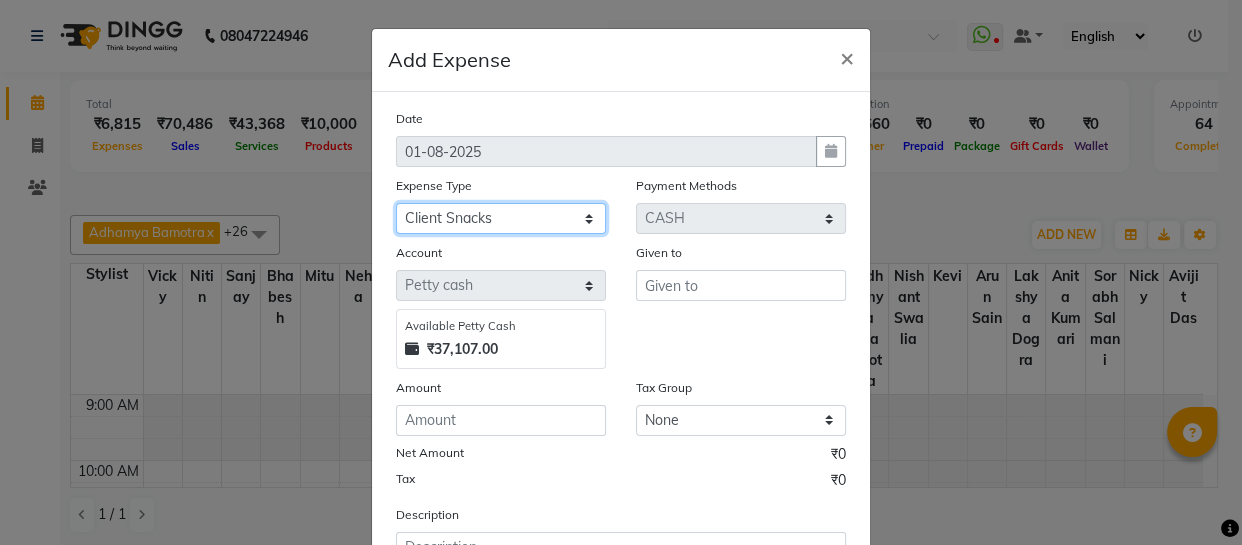 click on "Select Cash transfer to bank Client Snacks Fuel Govt fee Incentive Maintenance Miscellaneous Pantry Product Salary Staff Petrol Staff Snacks TIP Online or card to Cash" 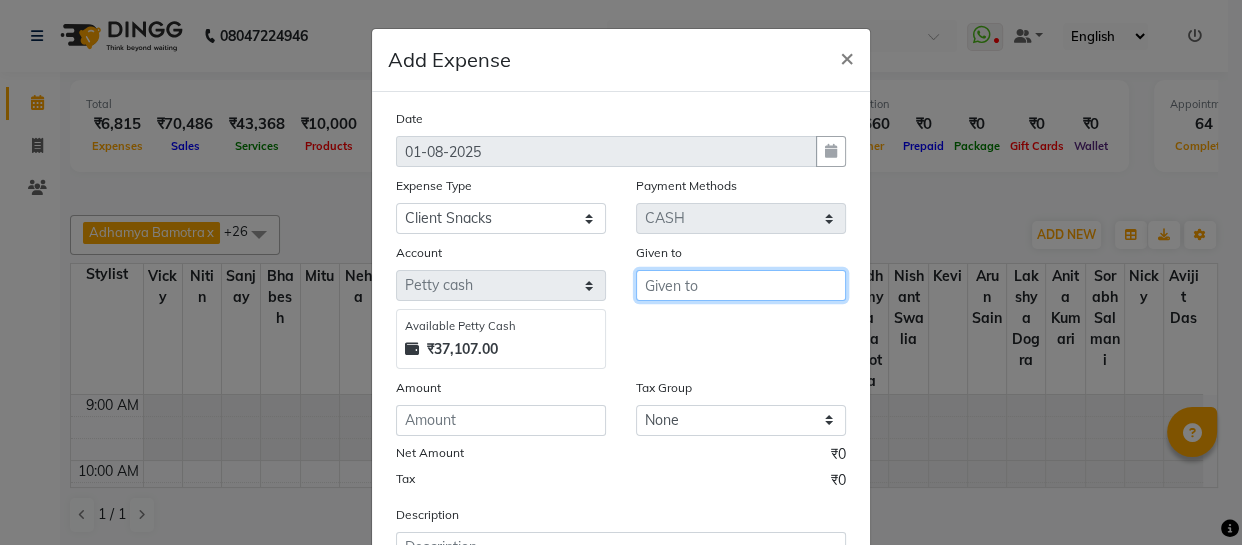 click at bounding box center [741, 285] 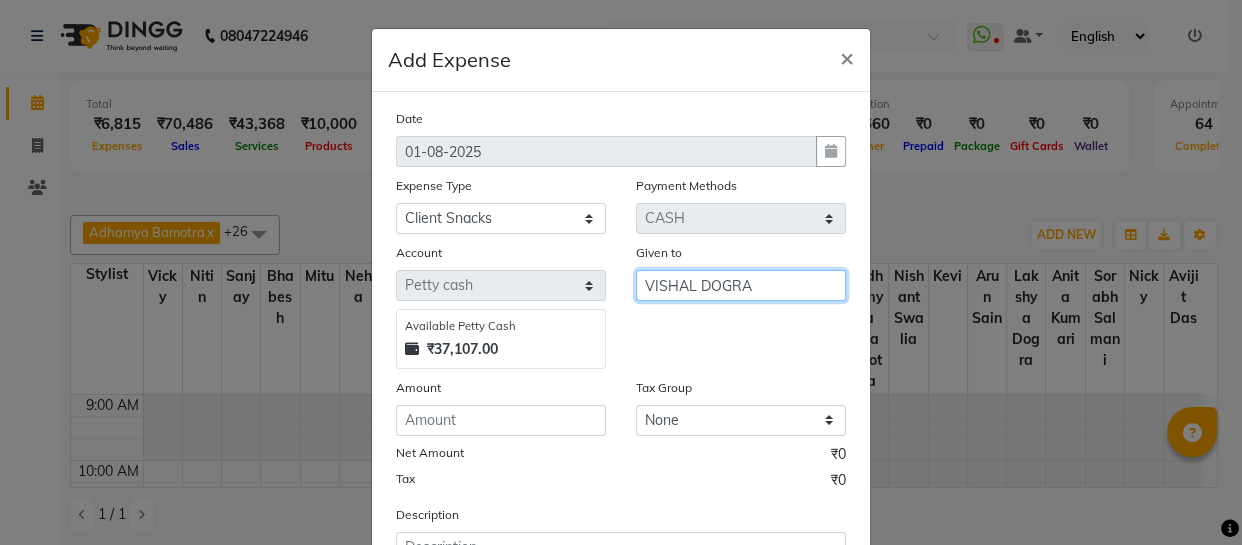 type on "VISHAL DOGRA" 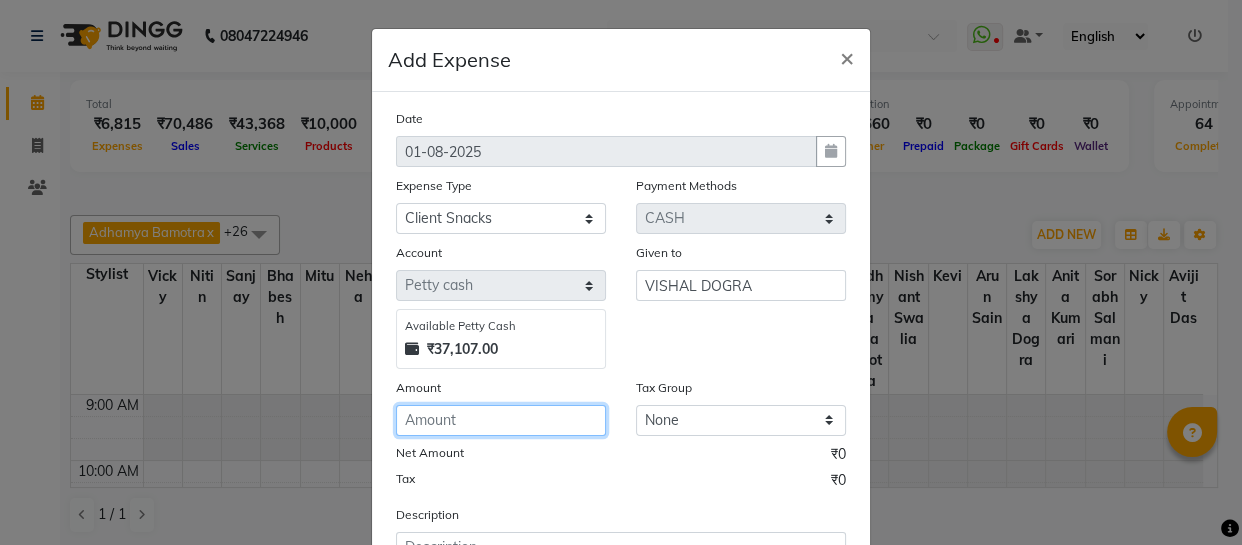 click 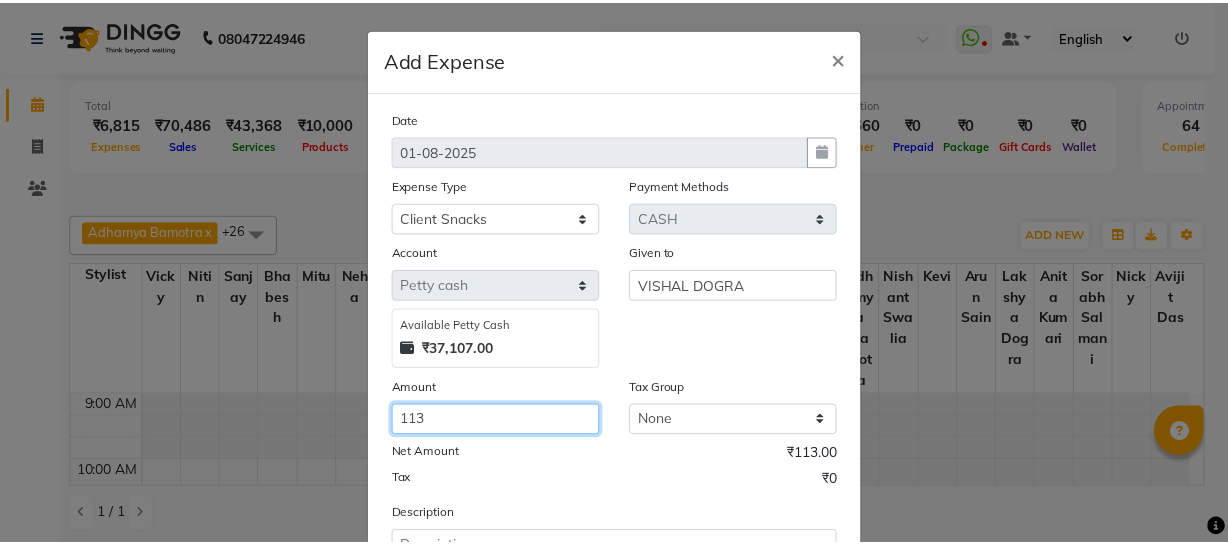 scroll, scrollTop: 173, scrollLeft: 0, axis: vertical 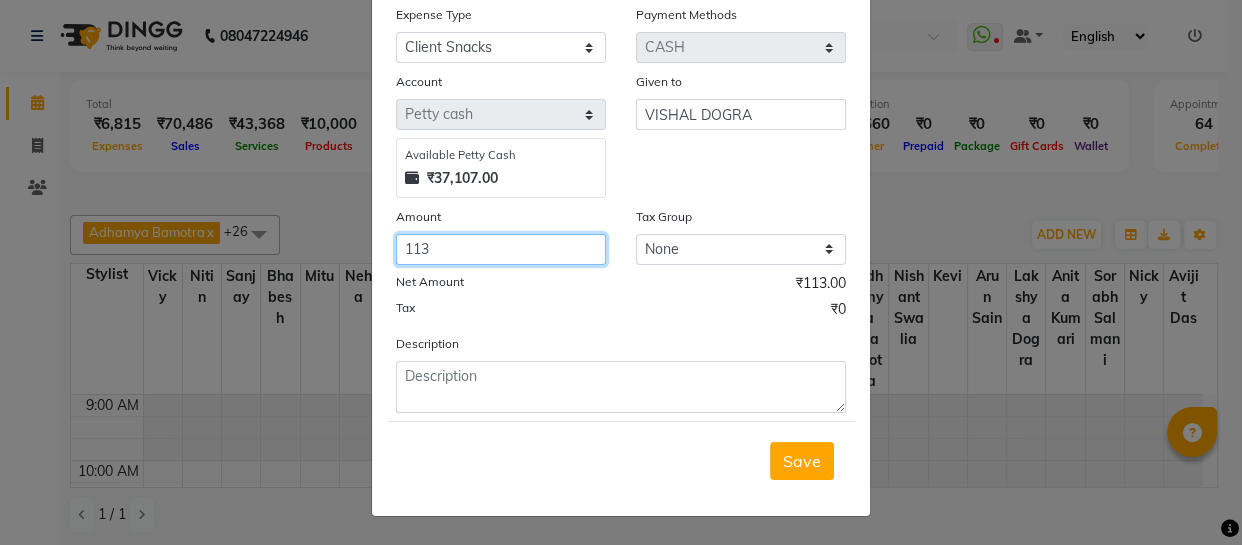 type on "113" 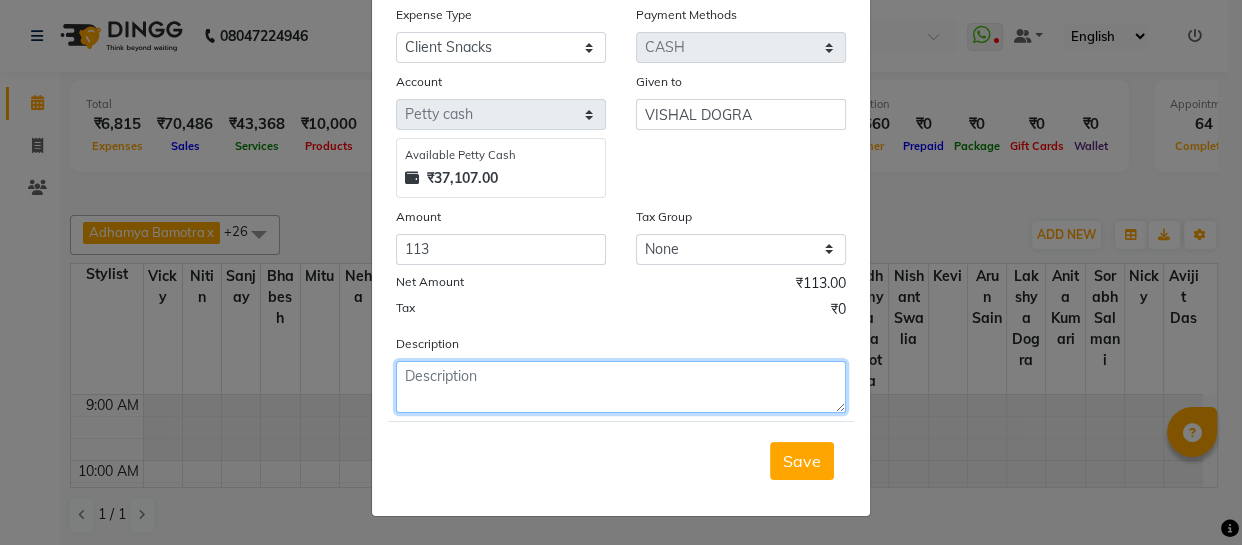 click 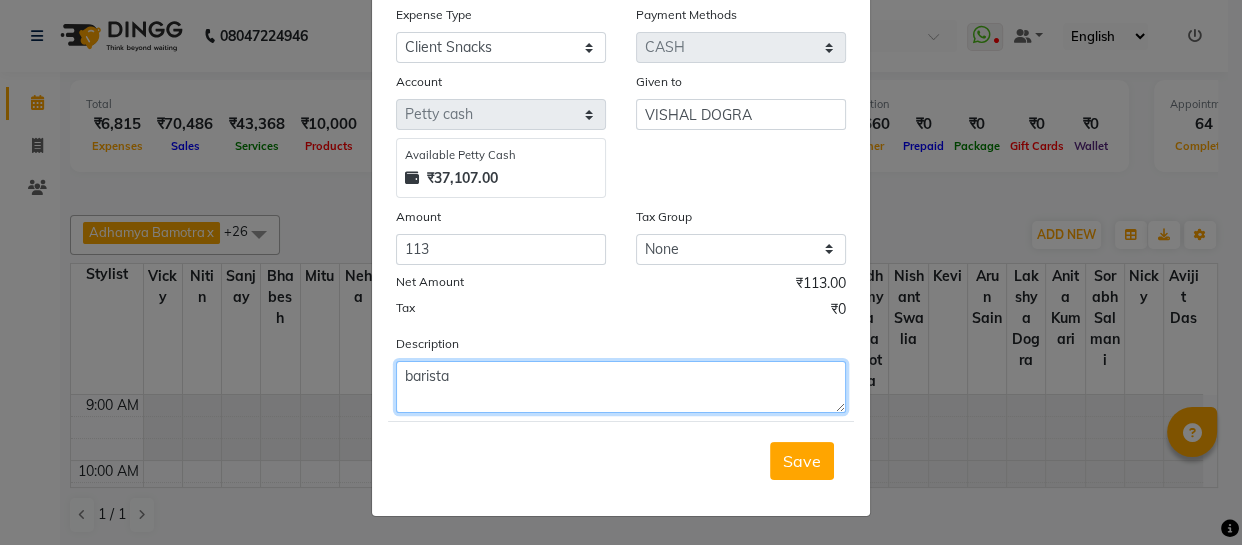 type on "barista" 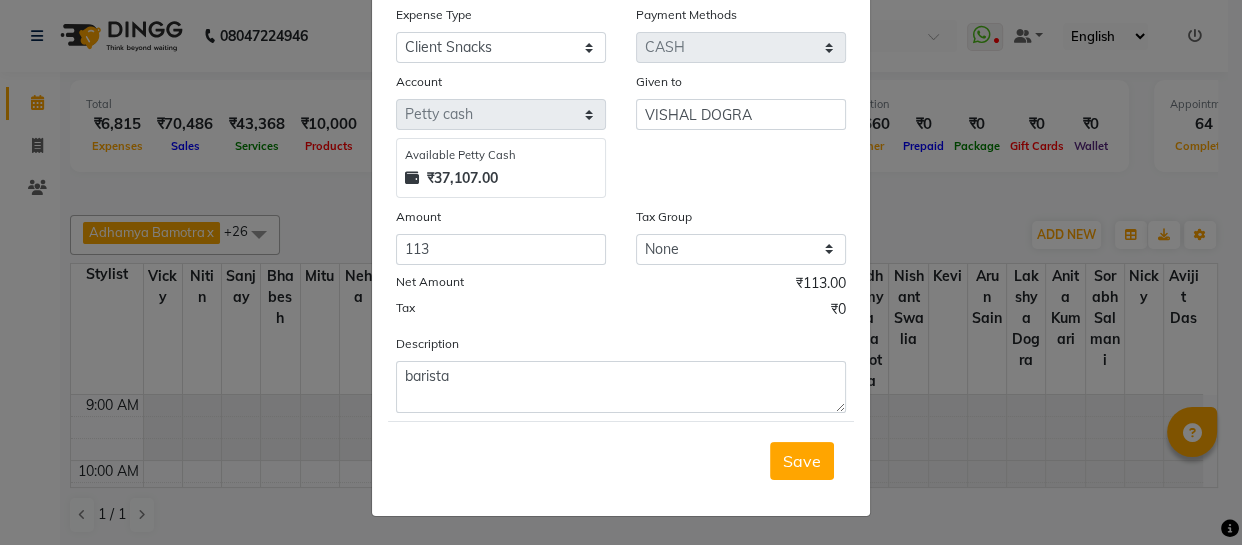 click on "Save" at bounding box center [802, 461] 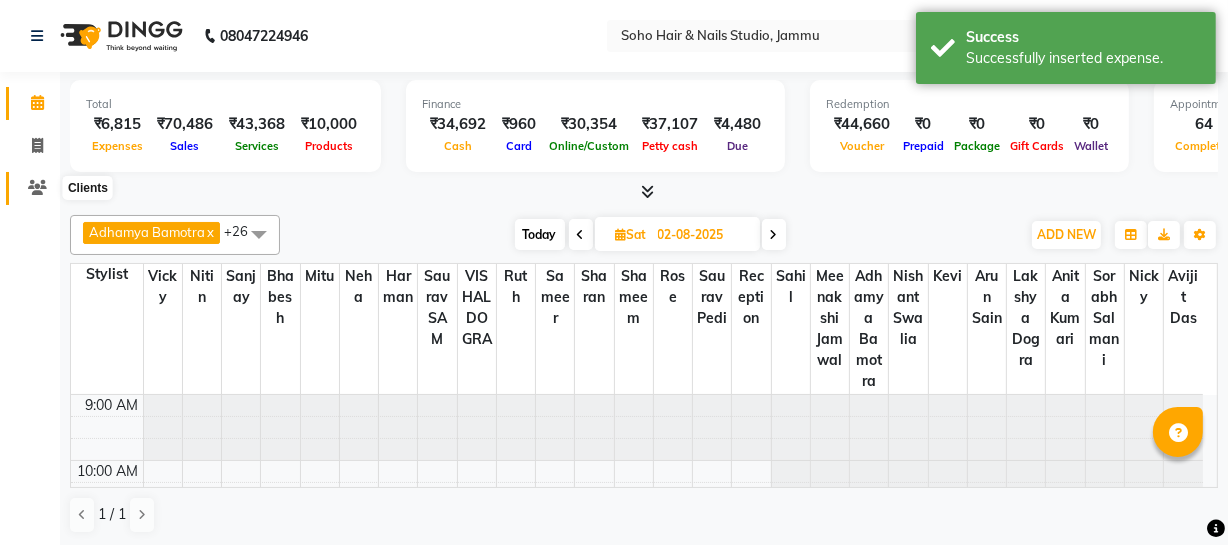 click 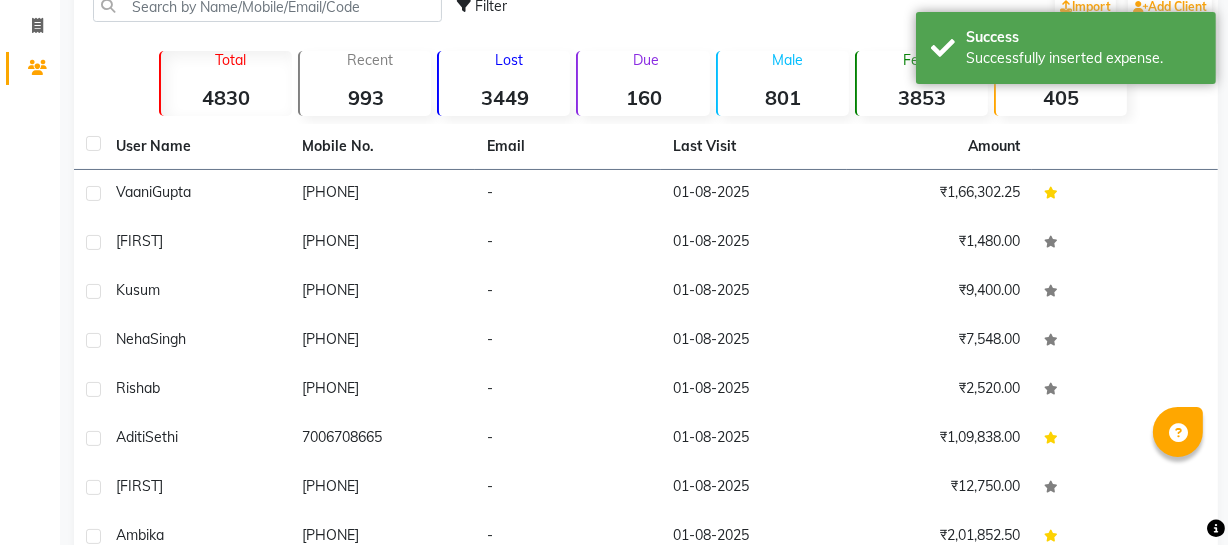 scroll, scrollTop: 0, scrollLeft: 0, axis: both 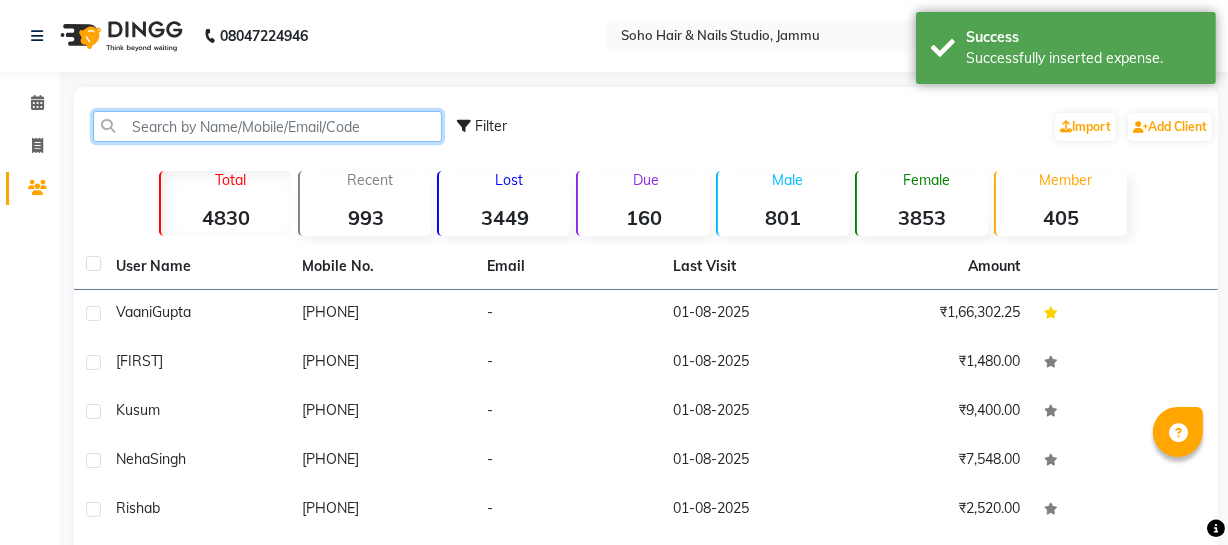 click 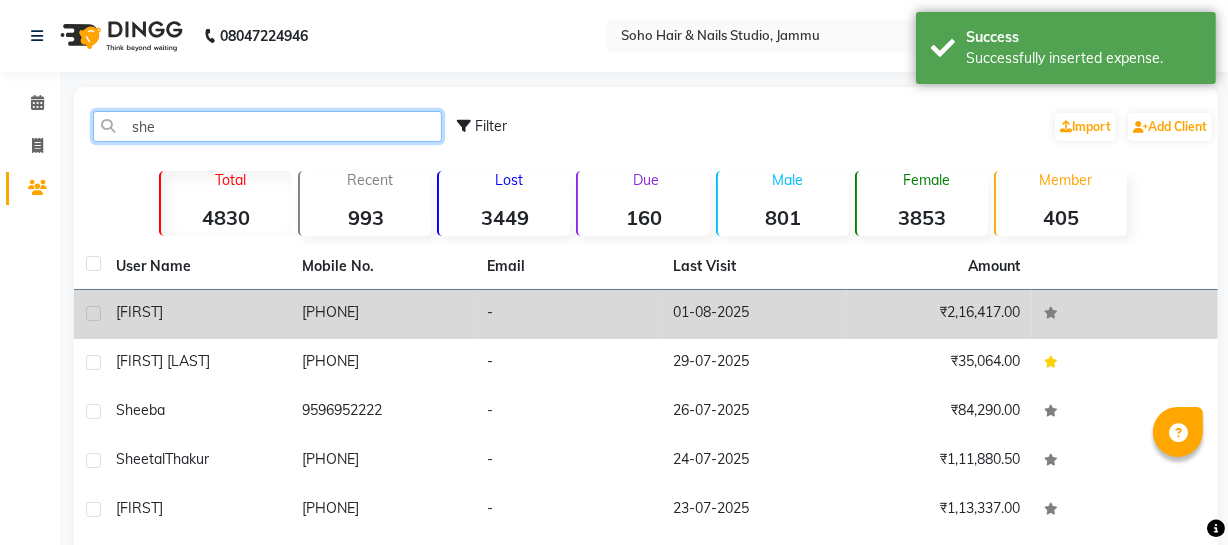 type on "she" 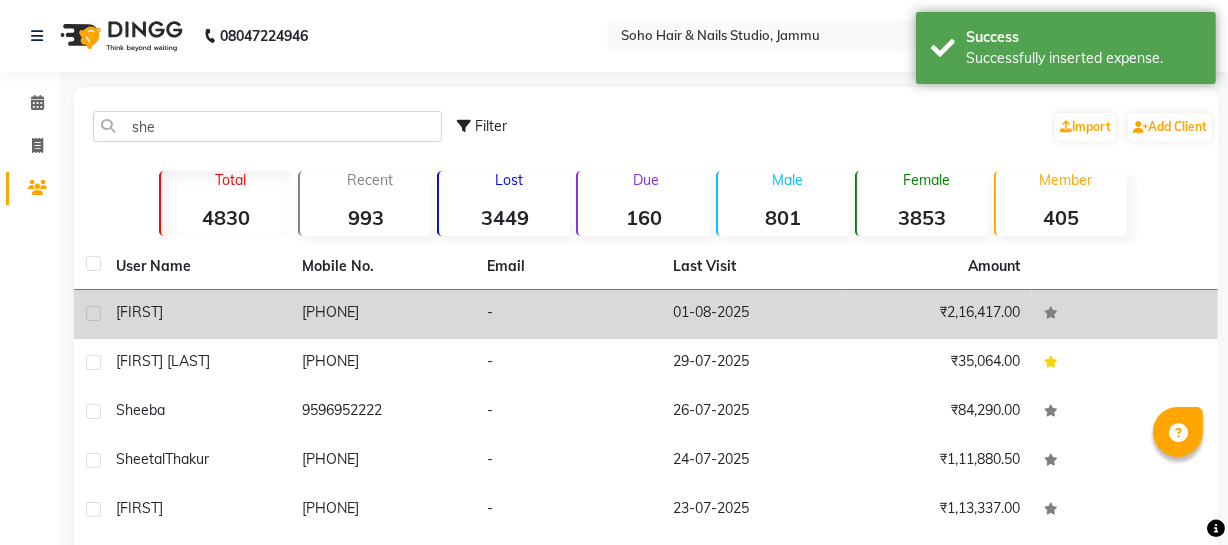 click on "[PHONE]" 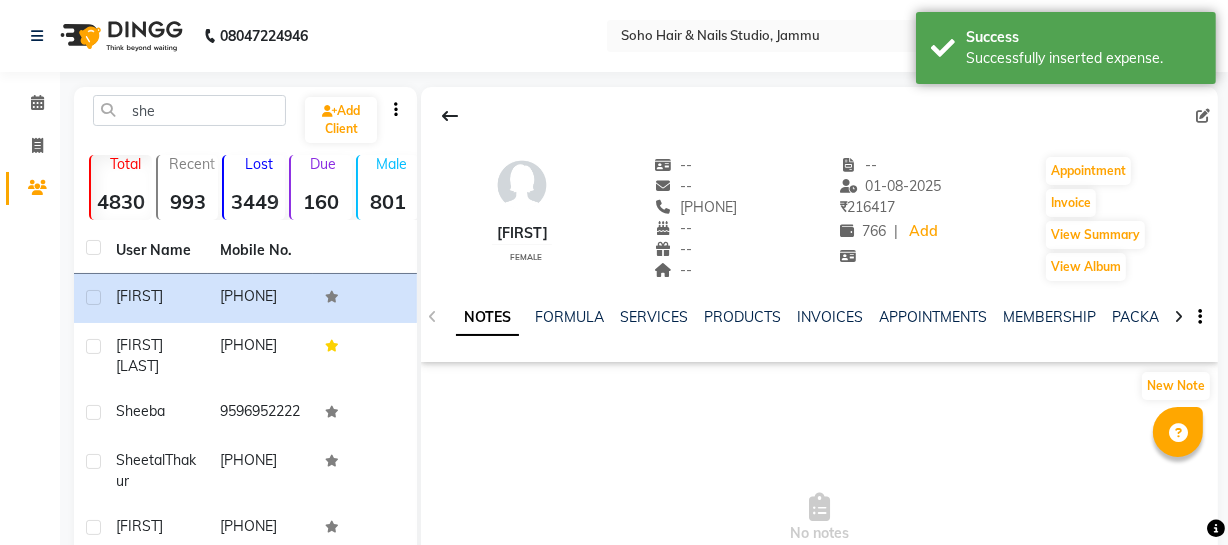 click on "PRODUCTS" 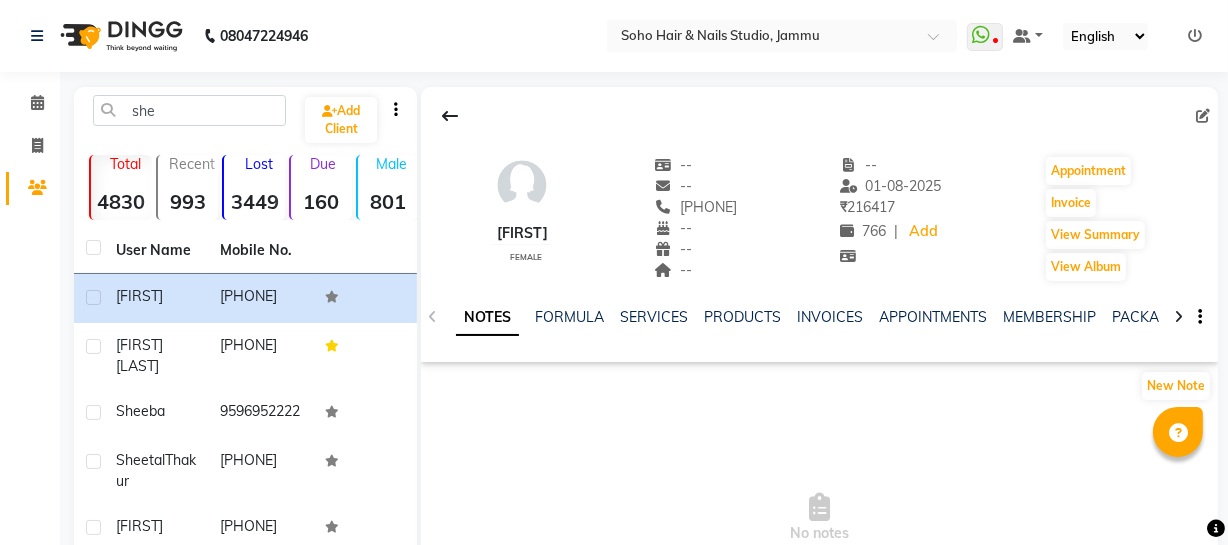 click on "NOTES FORMULA SERVICES PRODUCTS INVOICES APPOINTMENTS MEMBERSHIP PACKAGES VOUCHERS GIFTCARDS POINTS FORMS FAMILY CARDS WALLET" 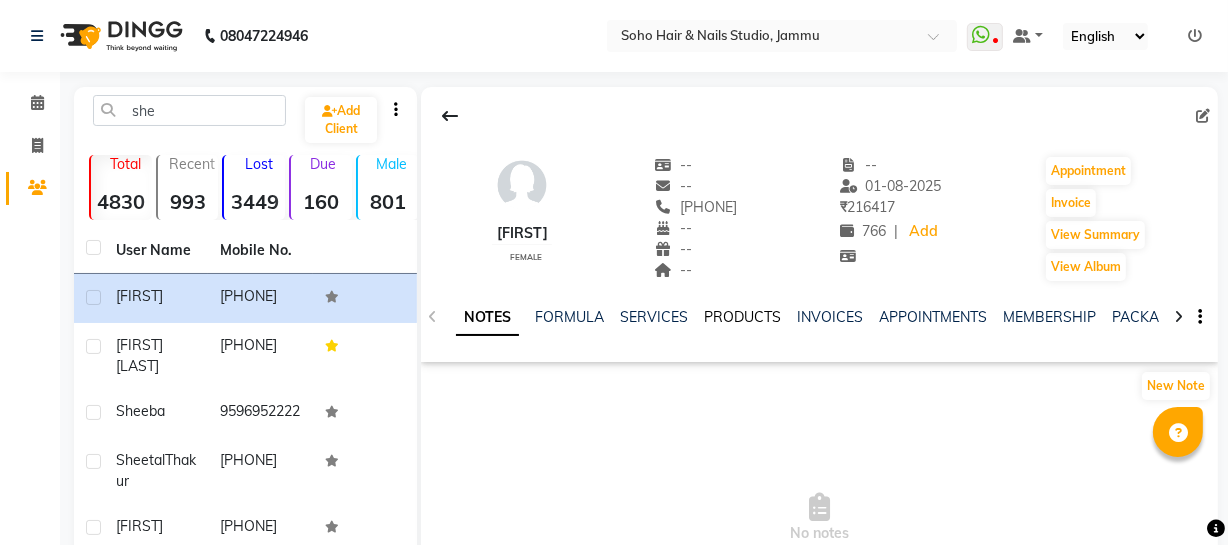 click on "PRODUCTS" 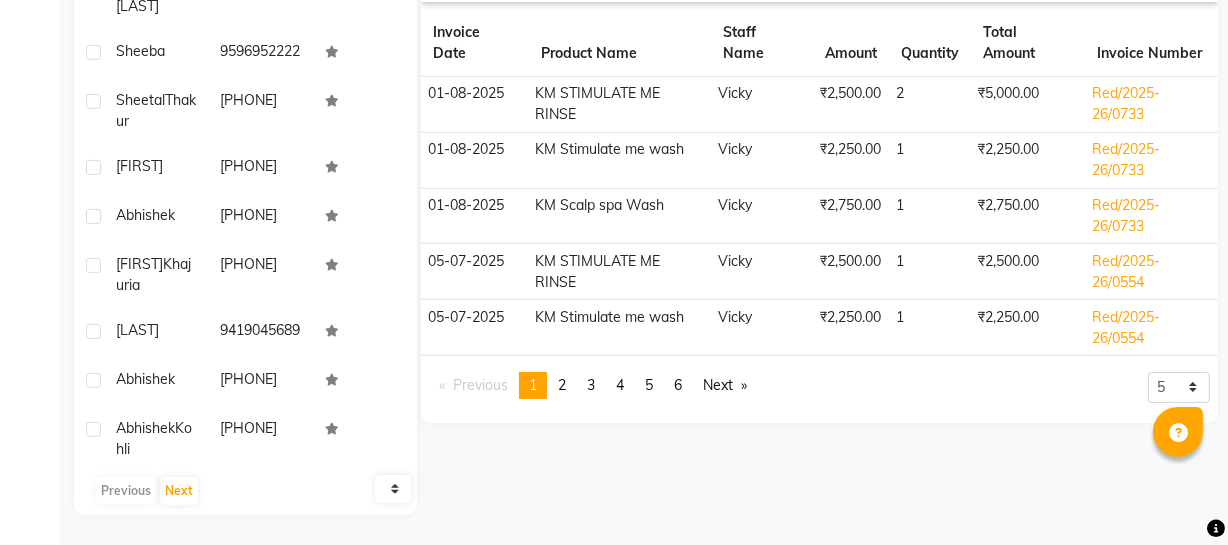scroll, scrollTop: 0, scrollLeft: 0, axis: both 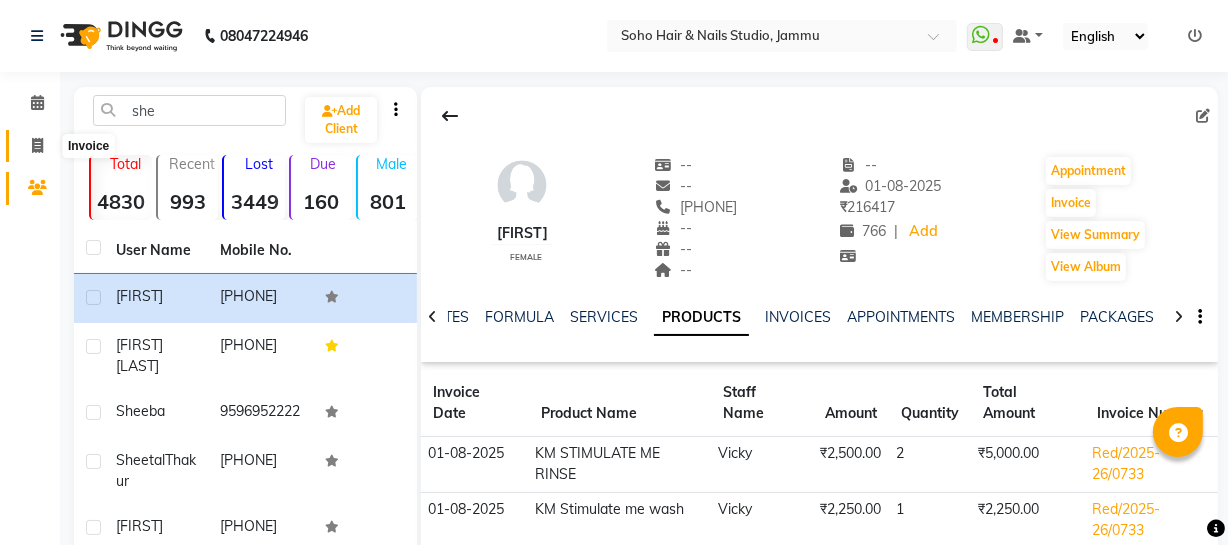 click 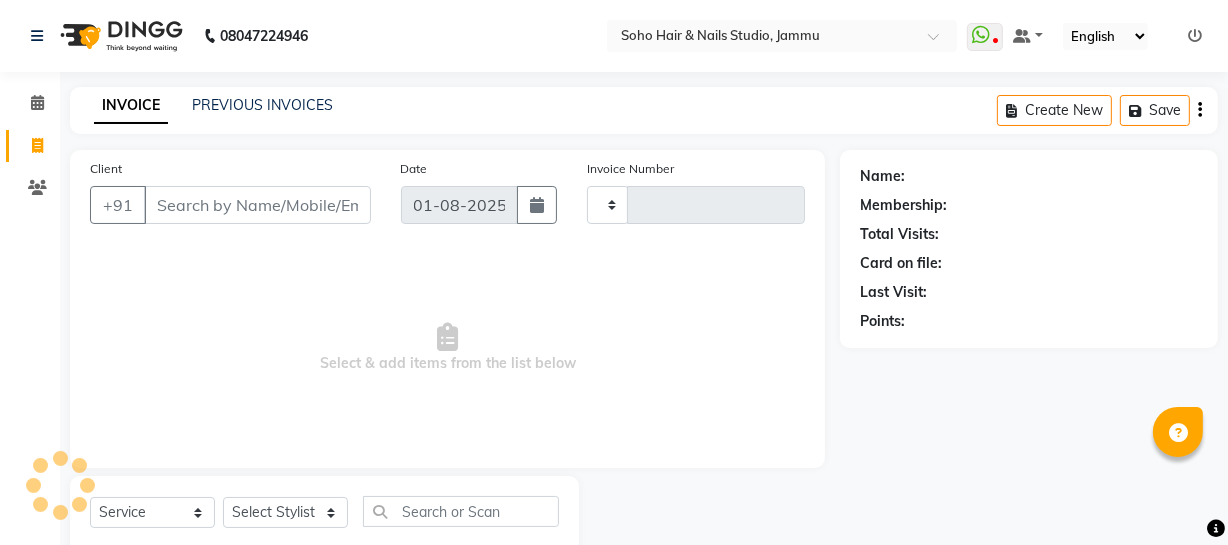 scroll, scrollTop: 57, scrollLeft: 0, axis: vertical 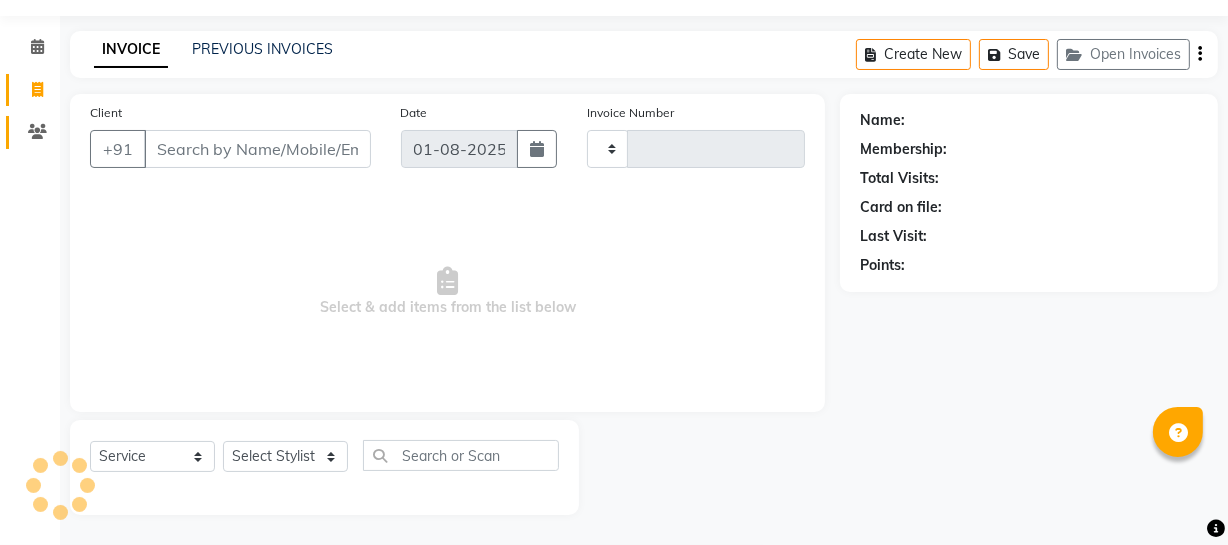 type on "3080" 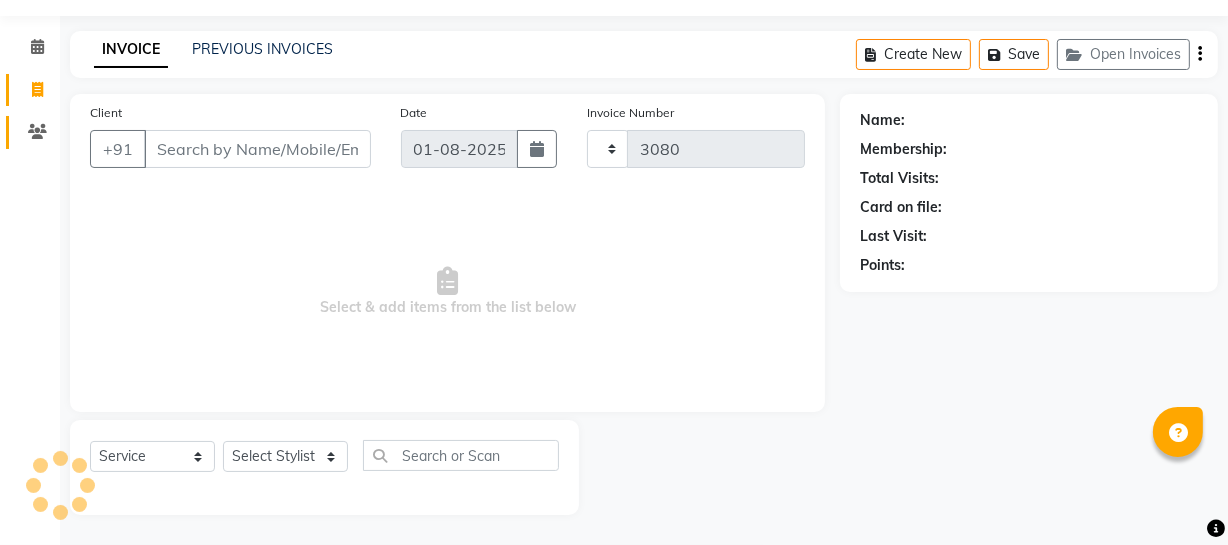 select on "735" 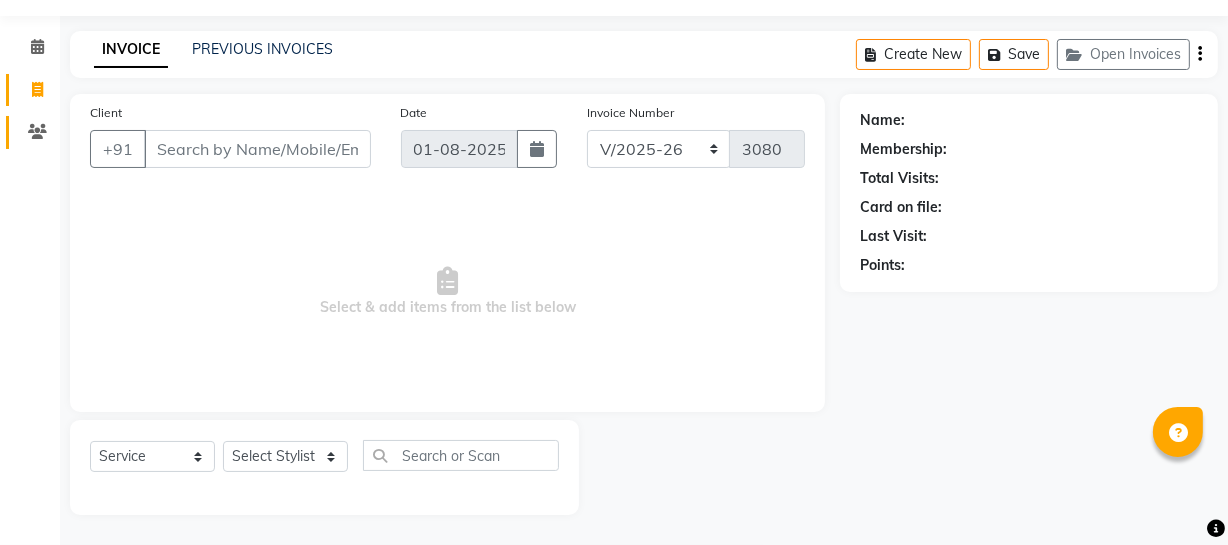 select on "membership" 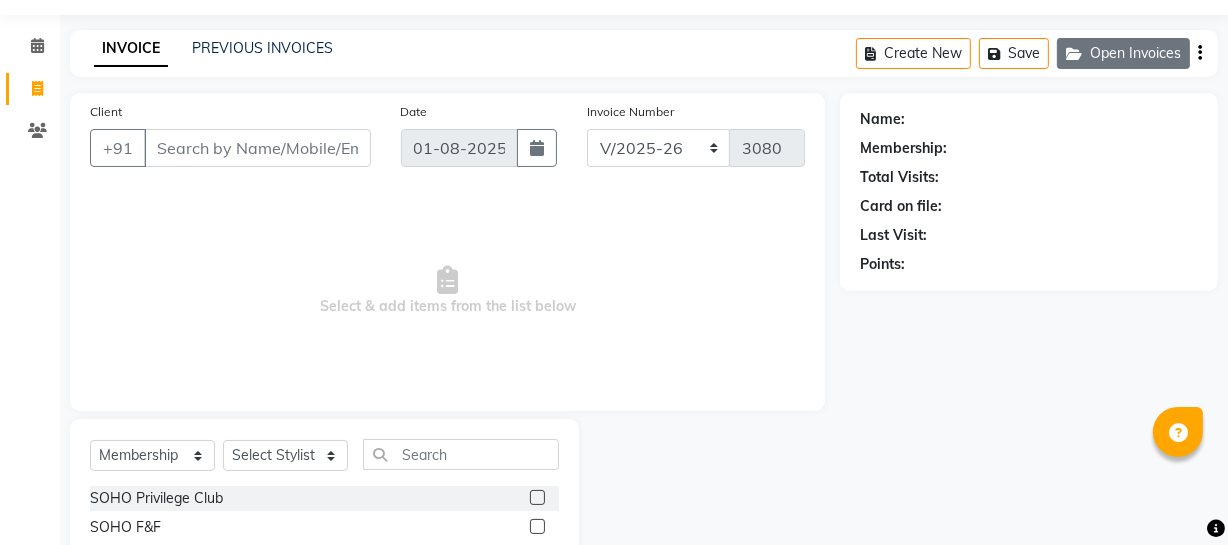 click on "Open Invoices" 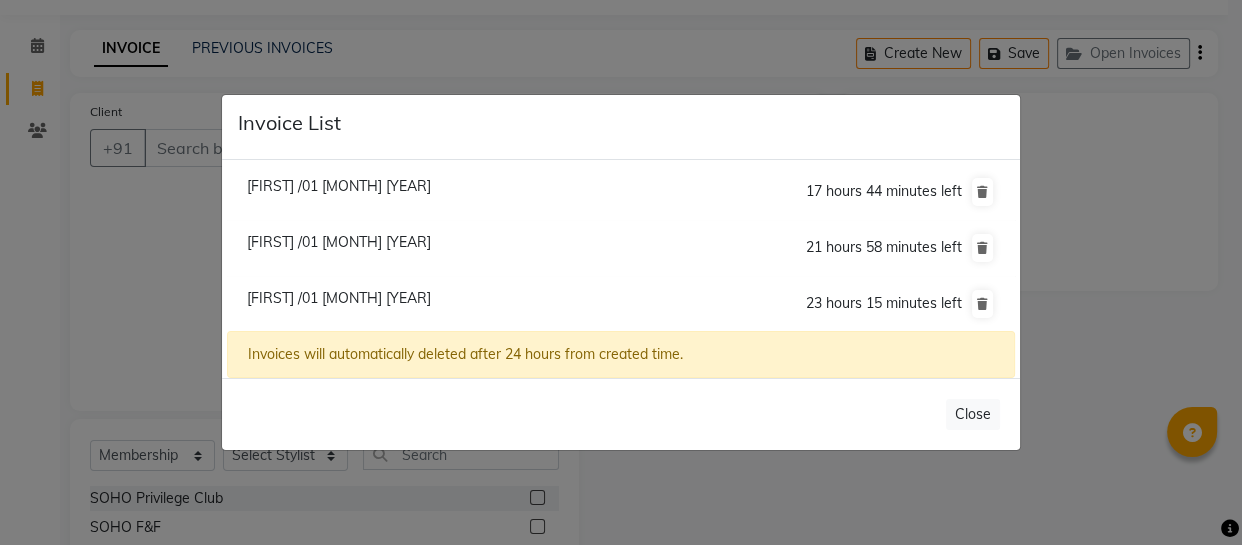 click on "Invoice List  [FIRST] /01 [MONTH] [YEAR]  17 hours 44 minutes left  [FIRST] /01 [MONTH] [YEAR]  21 hours 58 minutes left  [FIRST] /01 [MONTH] [YEAR]  23 hours 15 minutes left  Invoices will automatically deleted after 24 hours from created time.   Close" 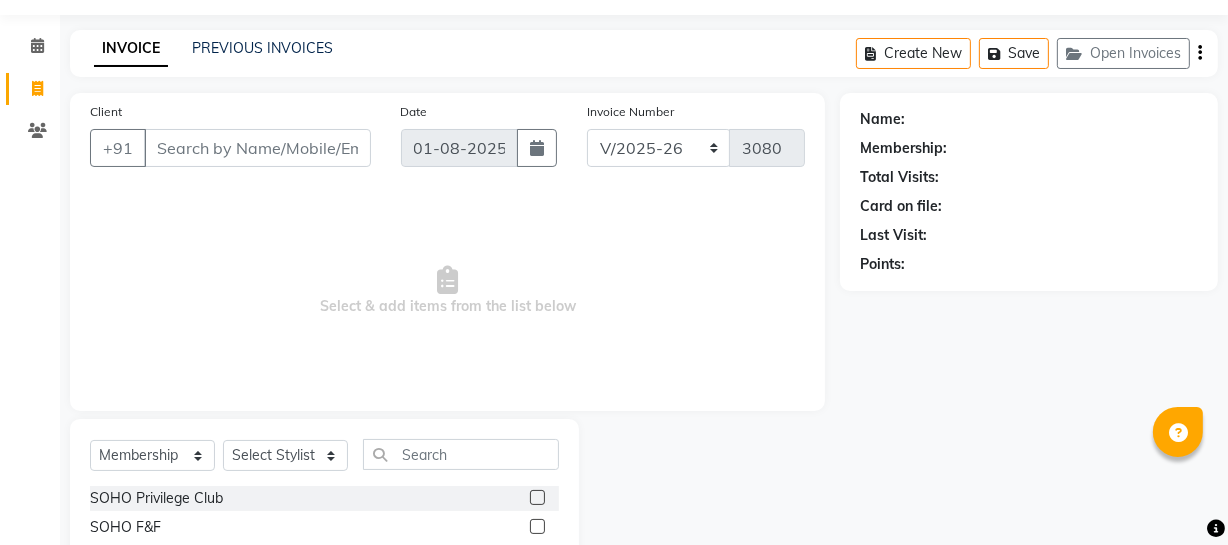 type 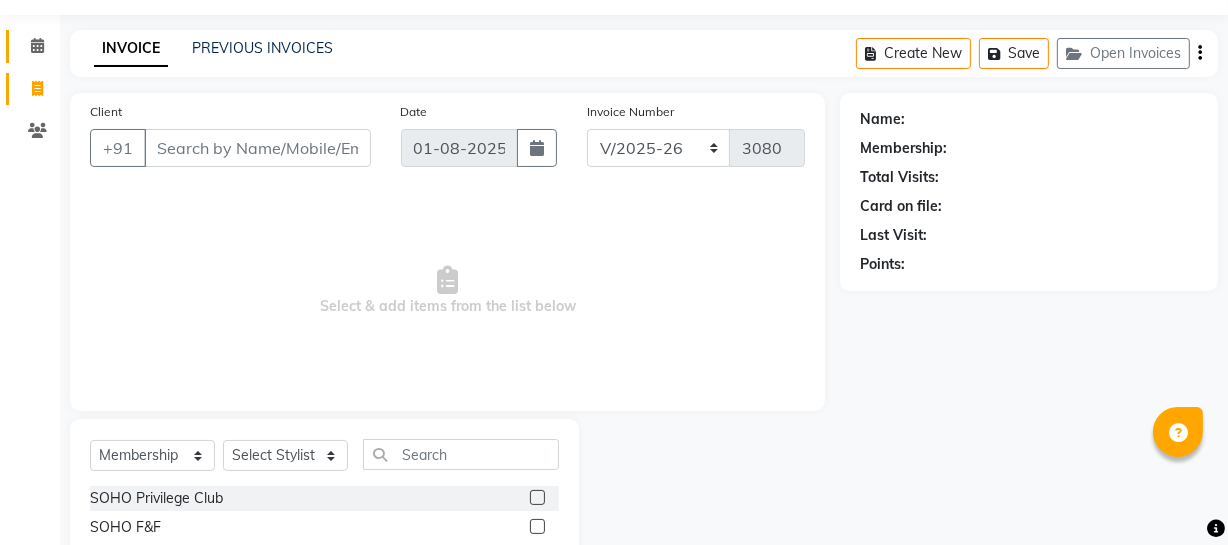 drag, startPoint x: 40, startPoint y: 19, endPoint x: 29, endPoint y: 50, distance: 32.89377 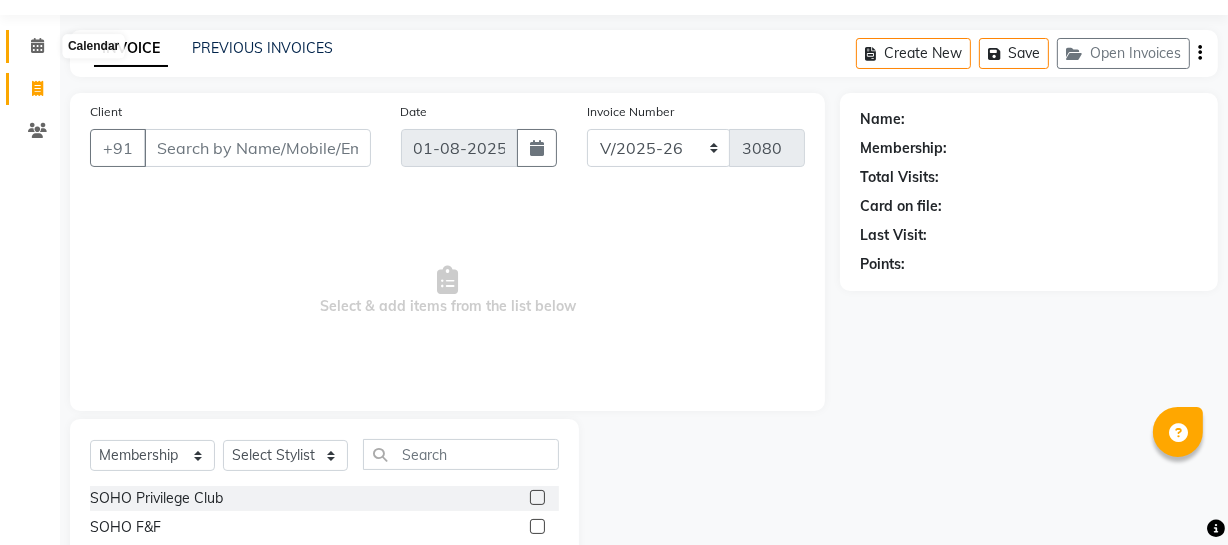 click 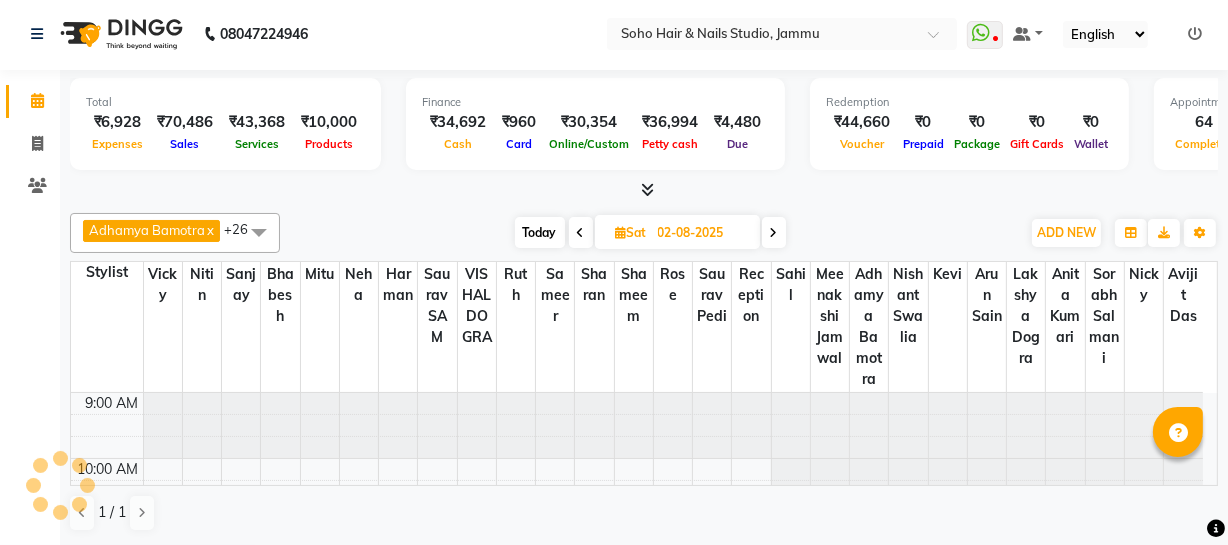 scroll, scrollTop: 0, scrollLeft: 0, axis: both 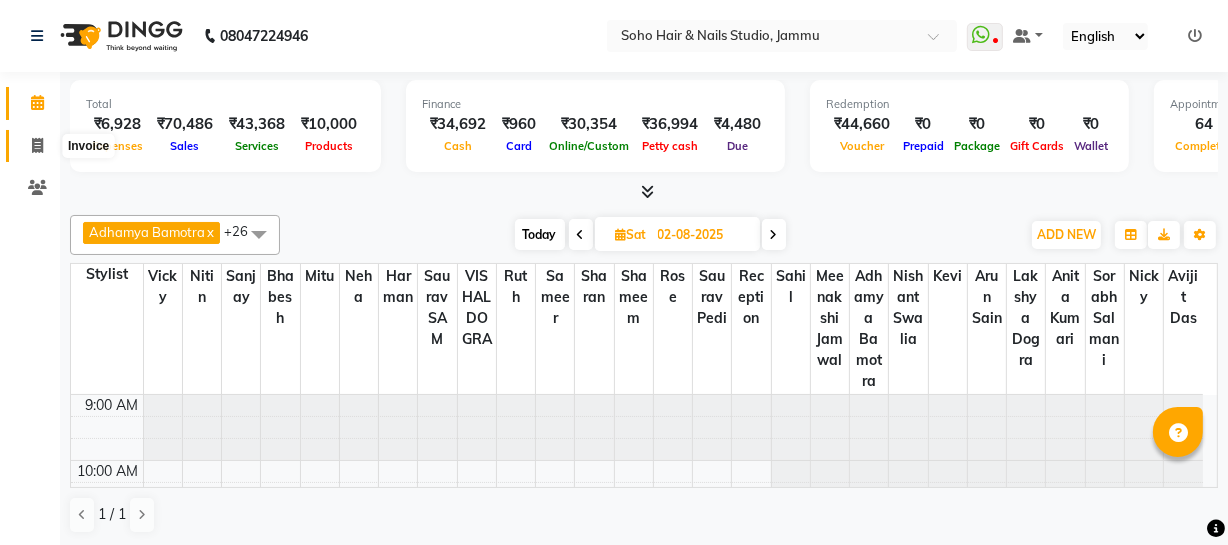 click 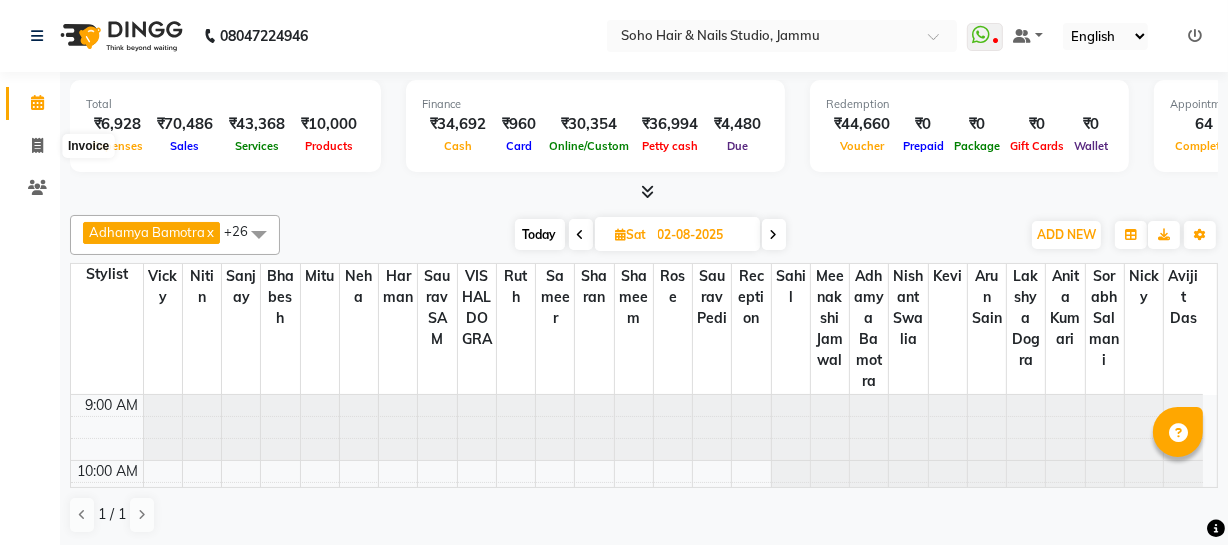 select on "service" 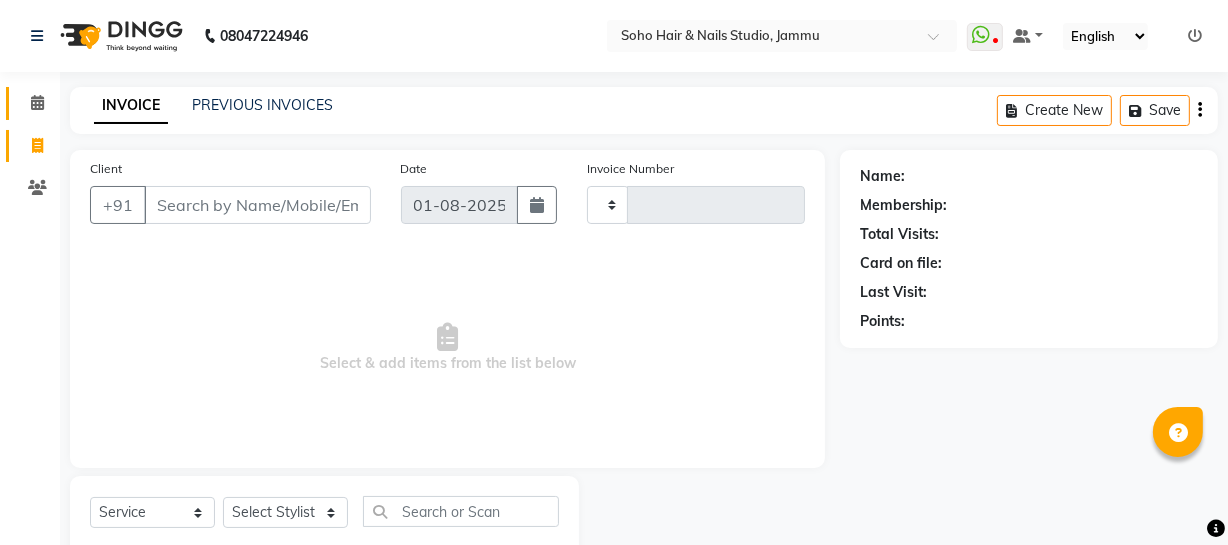 type on "3080" 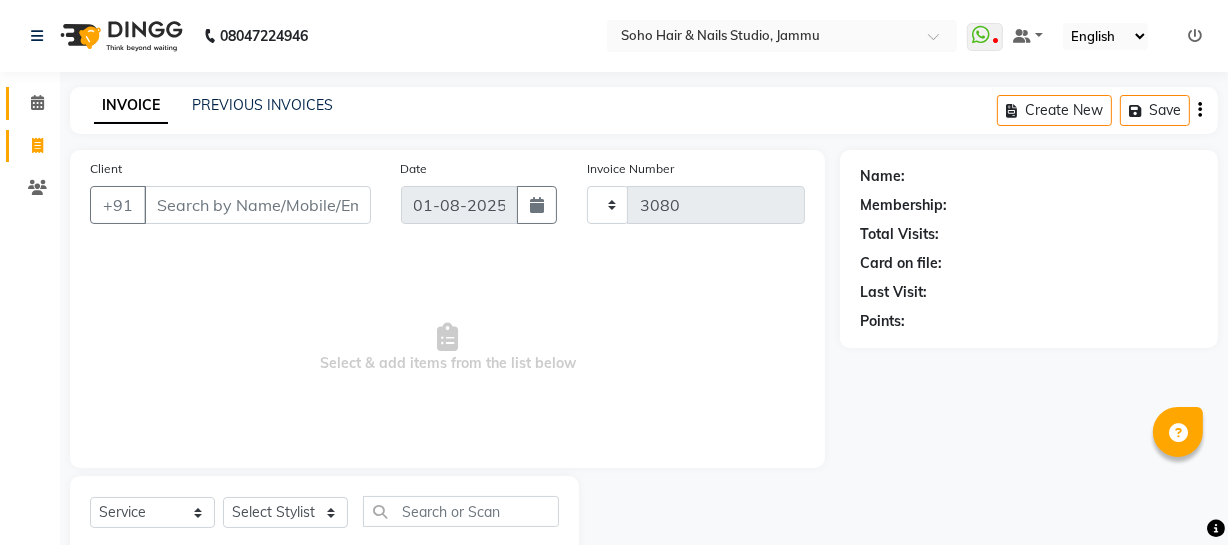 select on "735" 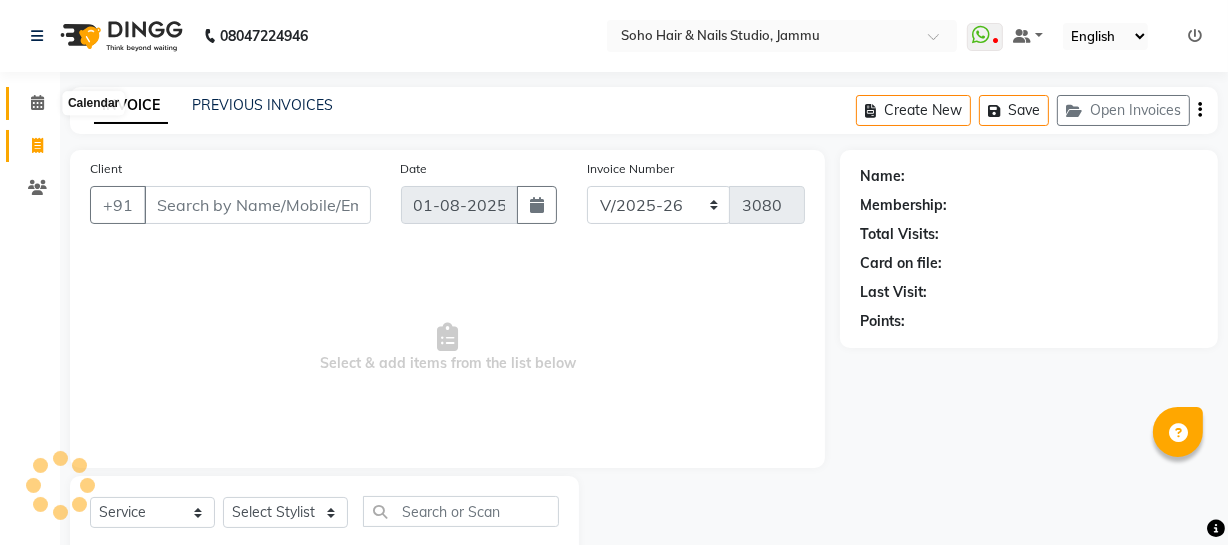 click 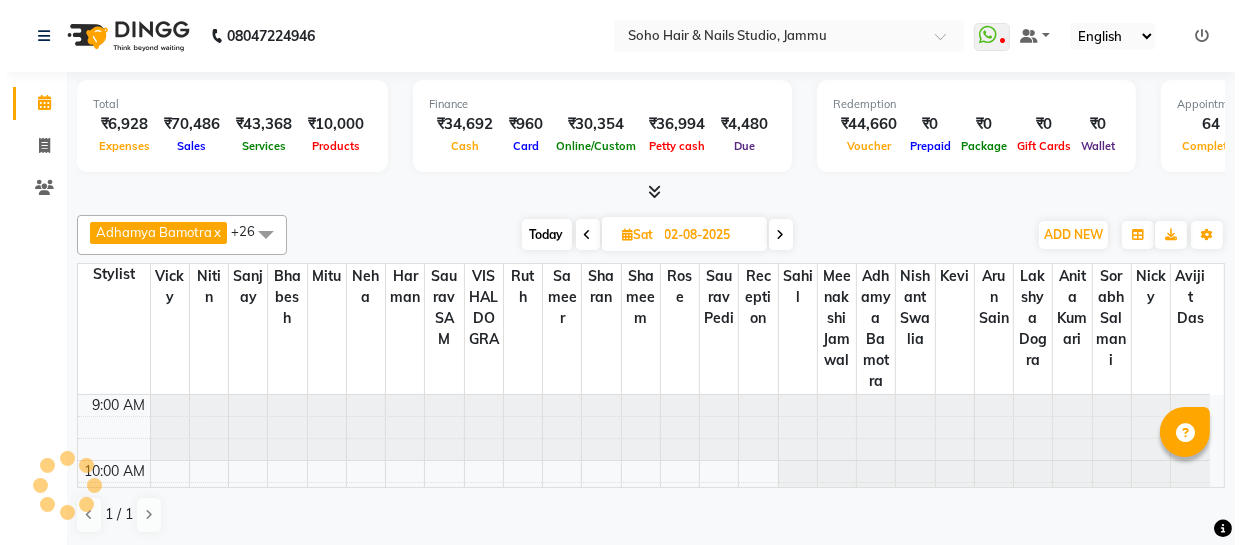 scroll, scrollTop: 0, scrollLeft: 0, axis: both 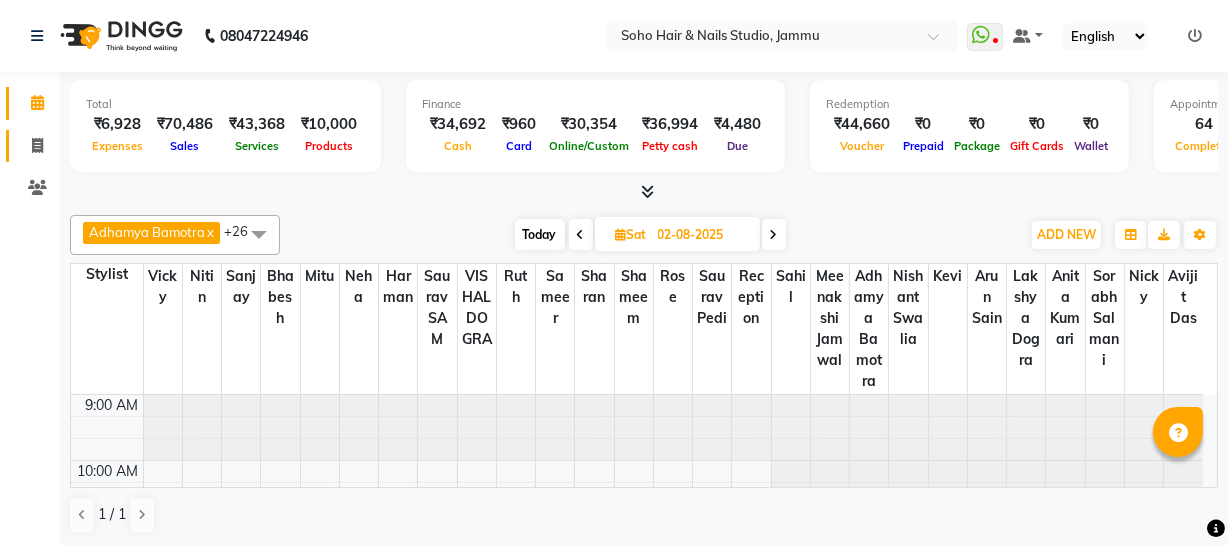 click on "Invoice" 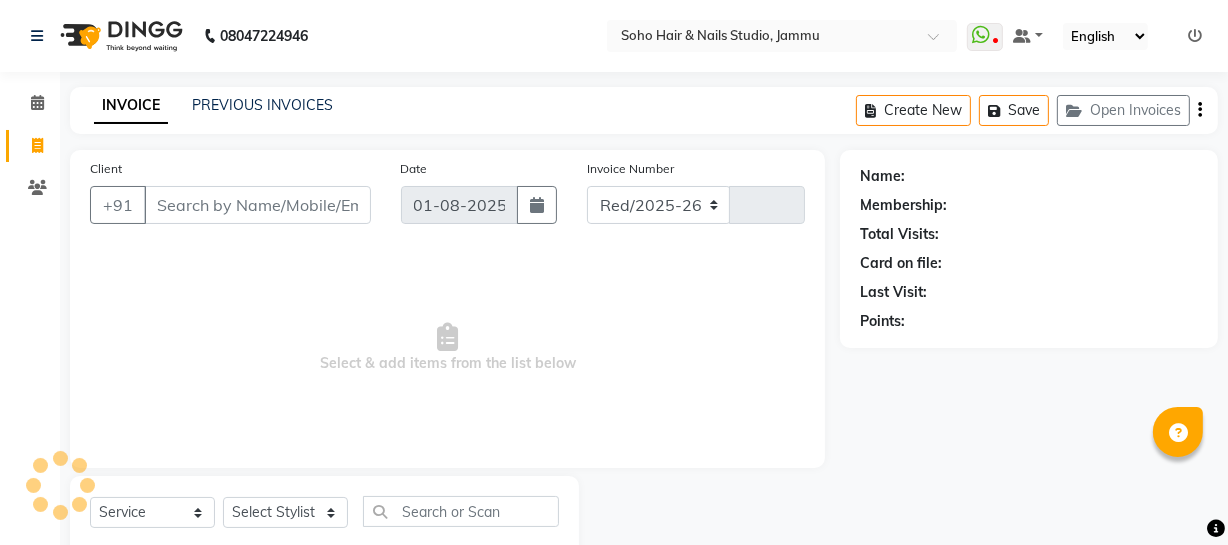 select on "735" 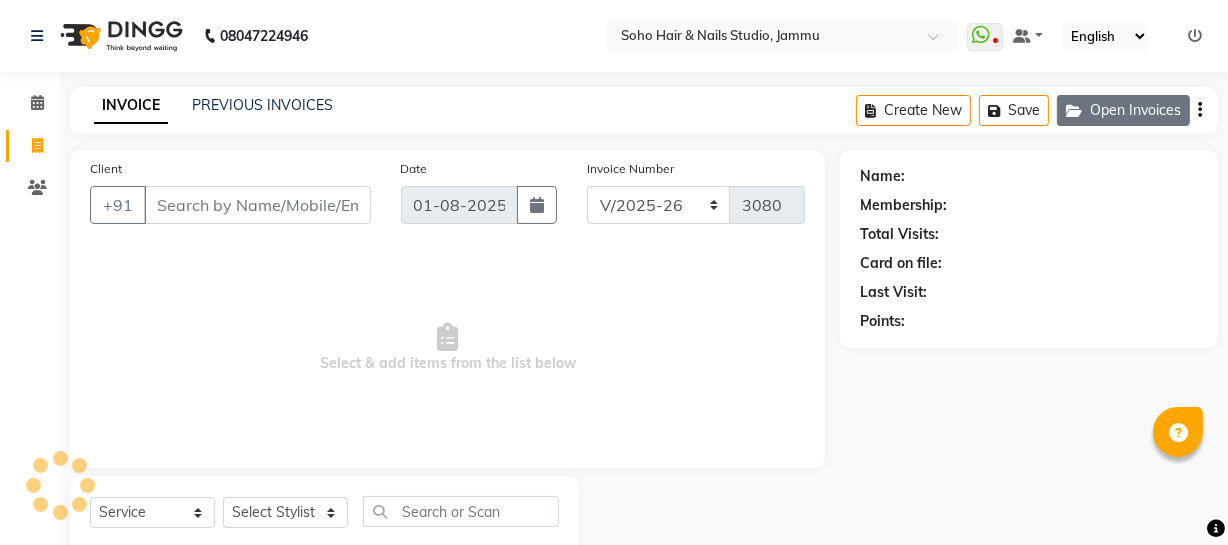 select on "membership" 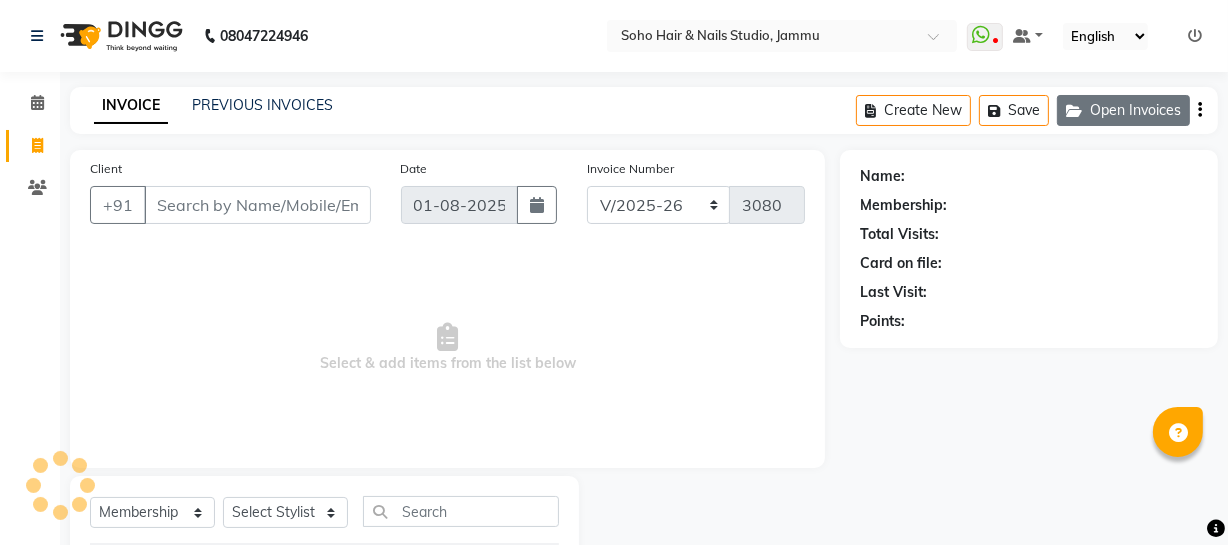 click on "Open Invoices" 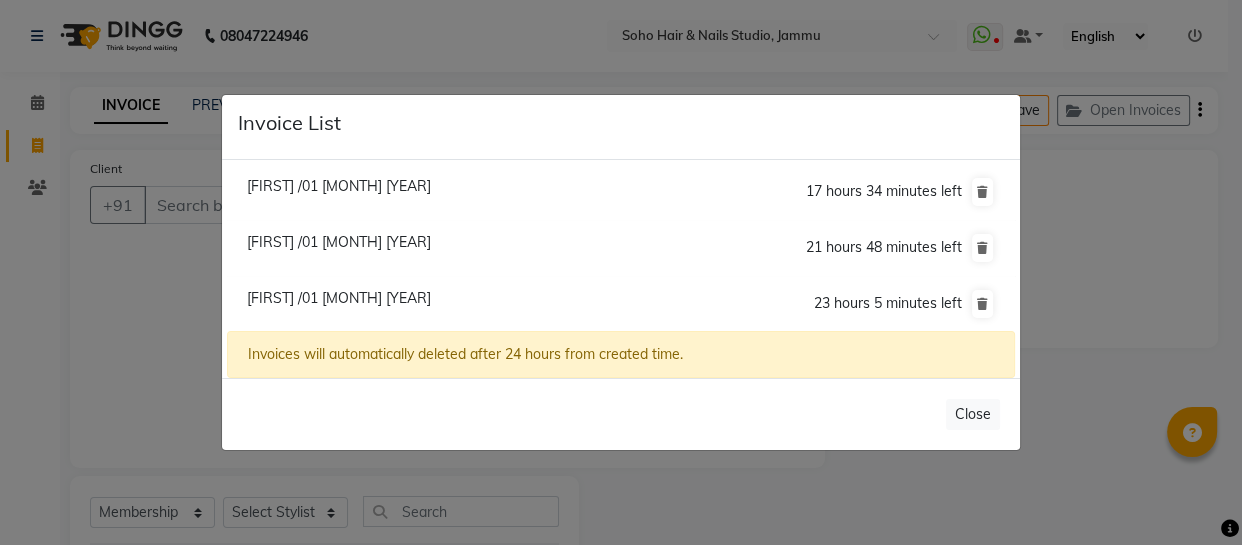 click on "Invoice List  [FIRST] /01 [MONTH] [YEAR]  17 hours 34 minutes left  [FIRST] /01 [MONTH] [YEAR]  21 hours 48 minutes left  [FIRST] /01 [MONTH] [YEAR]  23 hours 5 minutes left  Invoices will automatically deleted after 24 hours from created time.   Close" 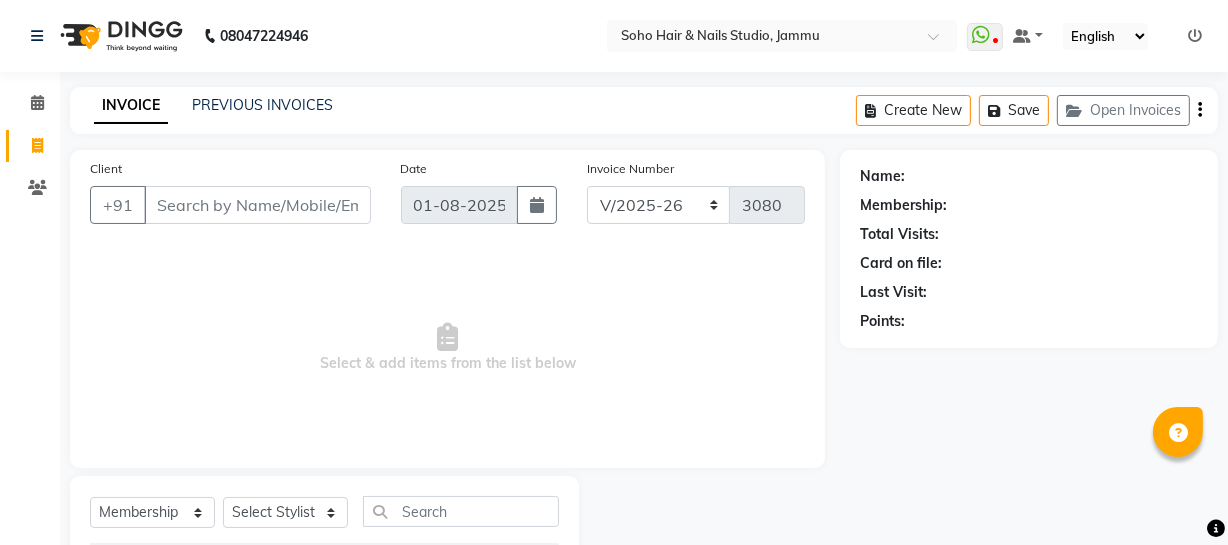type 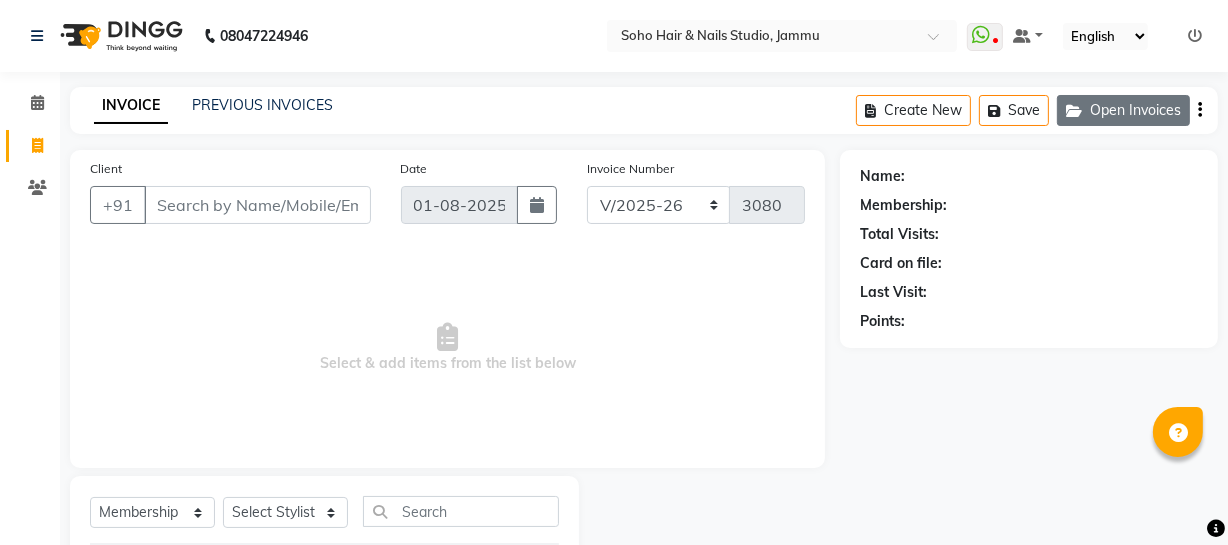 click on "Open Invoices" 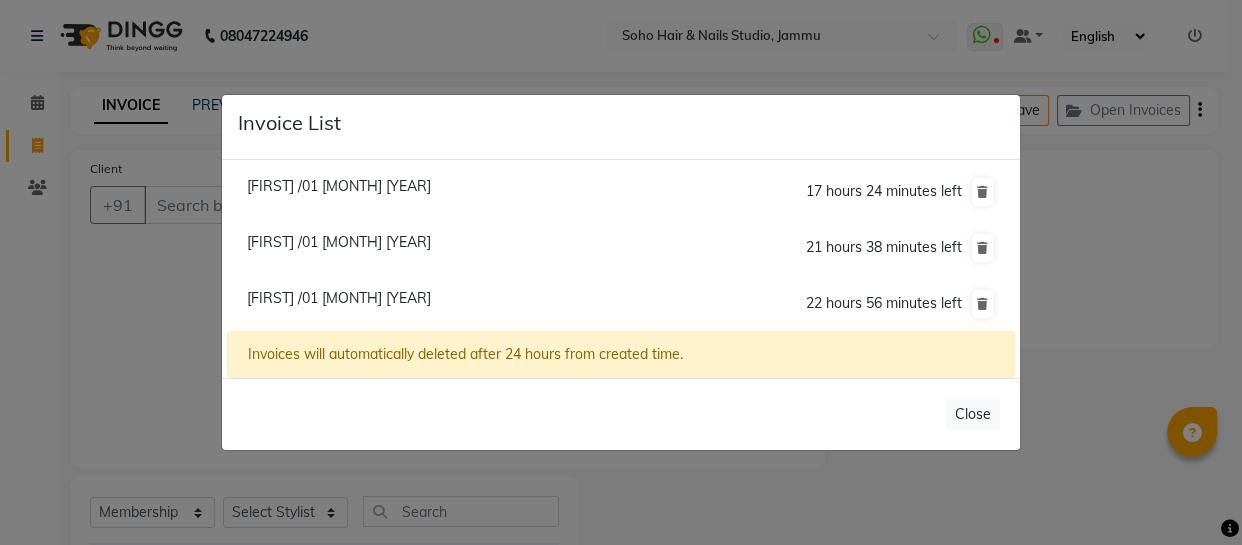 click on "Invoice List  [FIRST] /01 [MONTH] [YEAR]  17 hours 24 minutes left  [FIRST] /01 [MONTH] [YEAR]  21 hours 38 minutes left  [FIRST] /01 [MONTH] [YEAR]  22 hours 56 minutes left  Invoices will automatically deleted after 24 hours from created time.   Close" 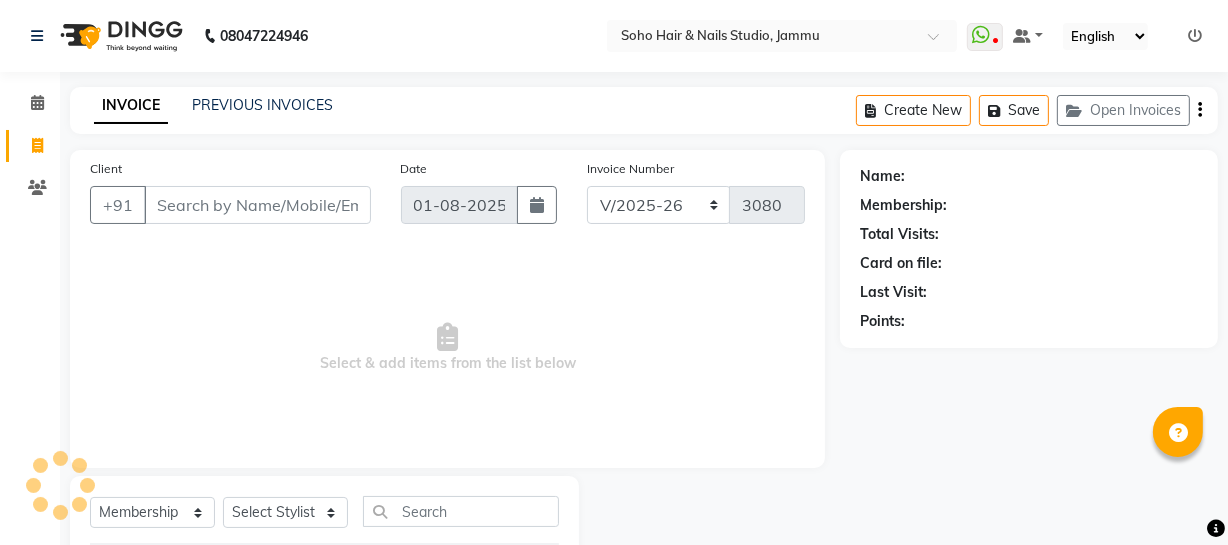 click at bounding box center [1195, 36] 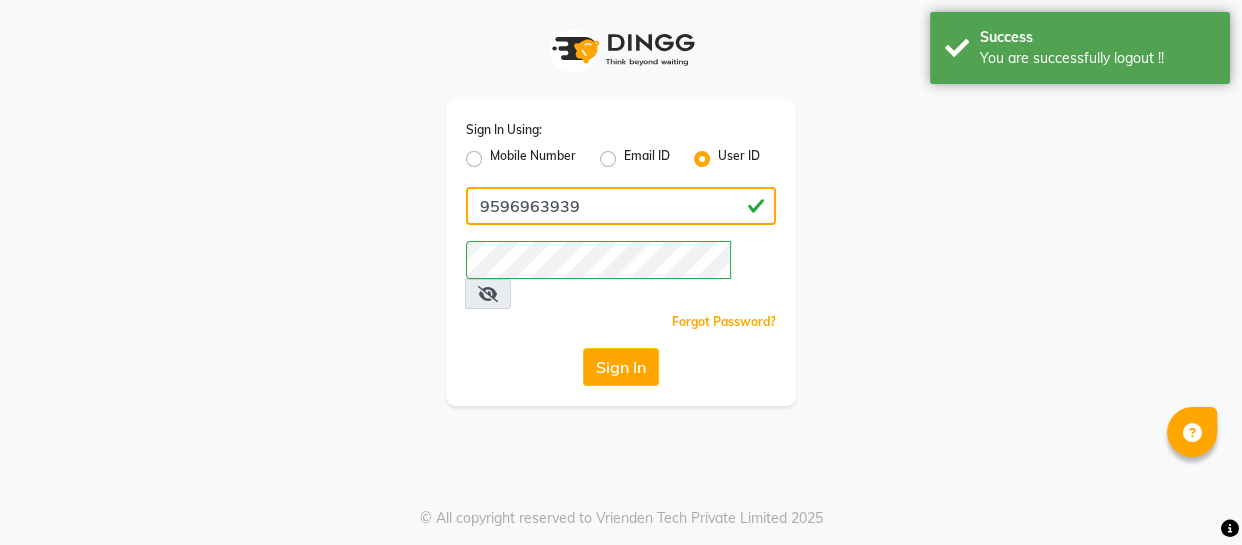 click on "9596963939" 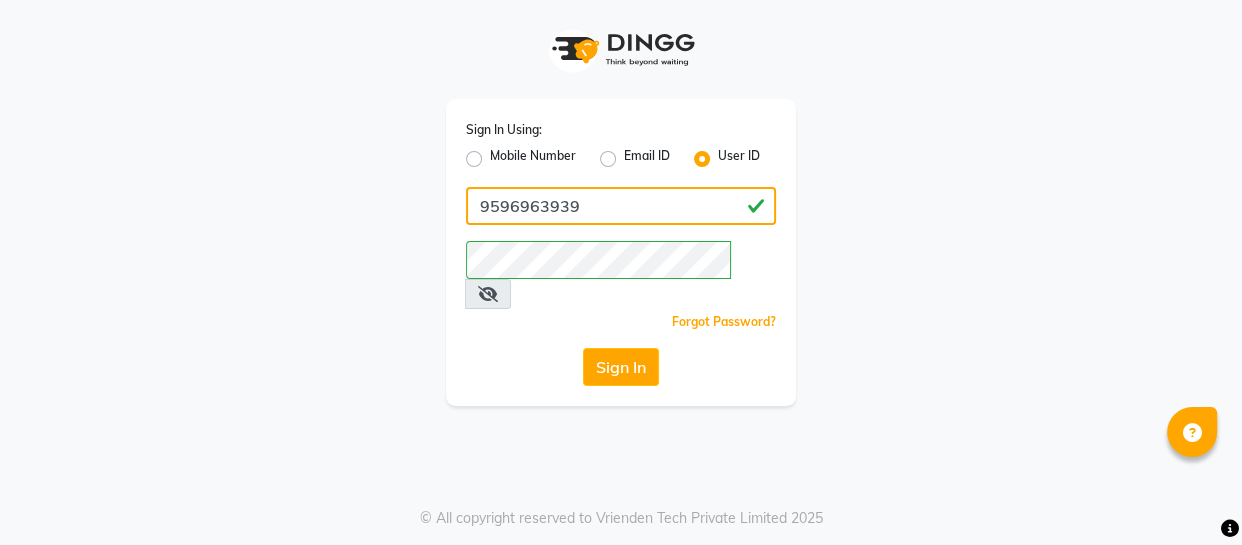 type on "SOHOSTUDIO" 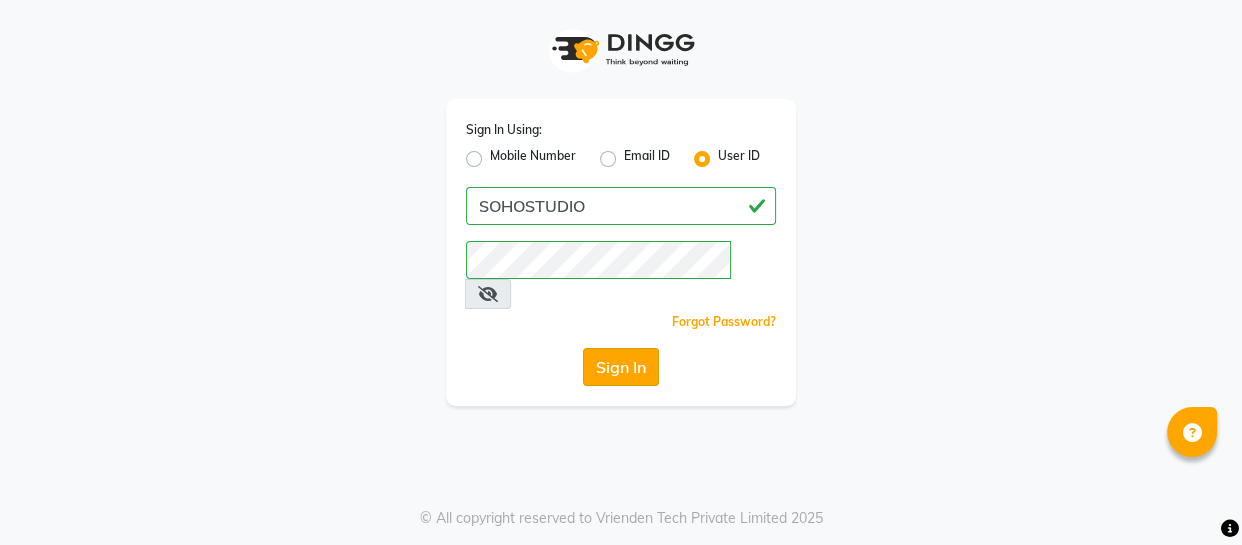 click on "Sign In" 